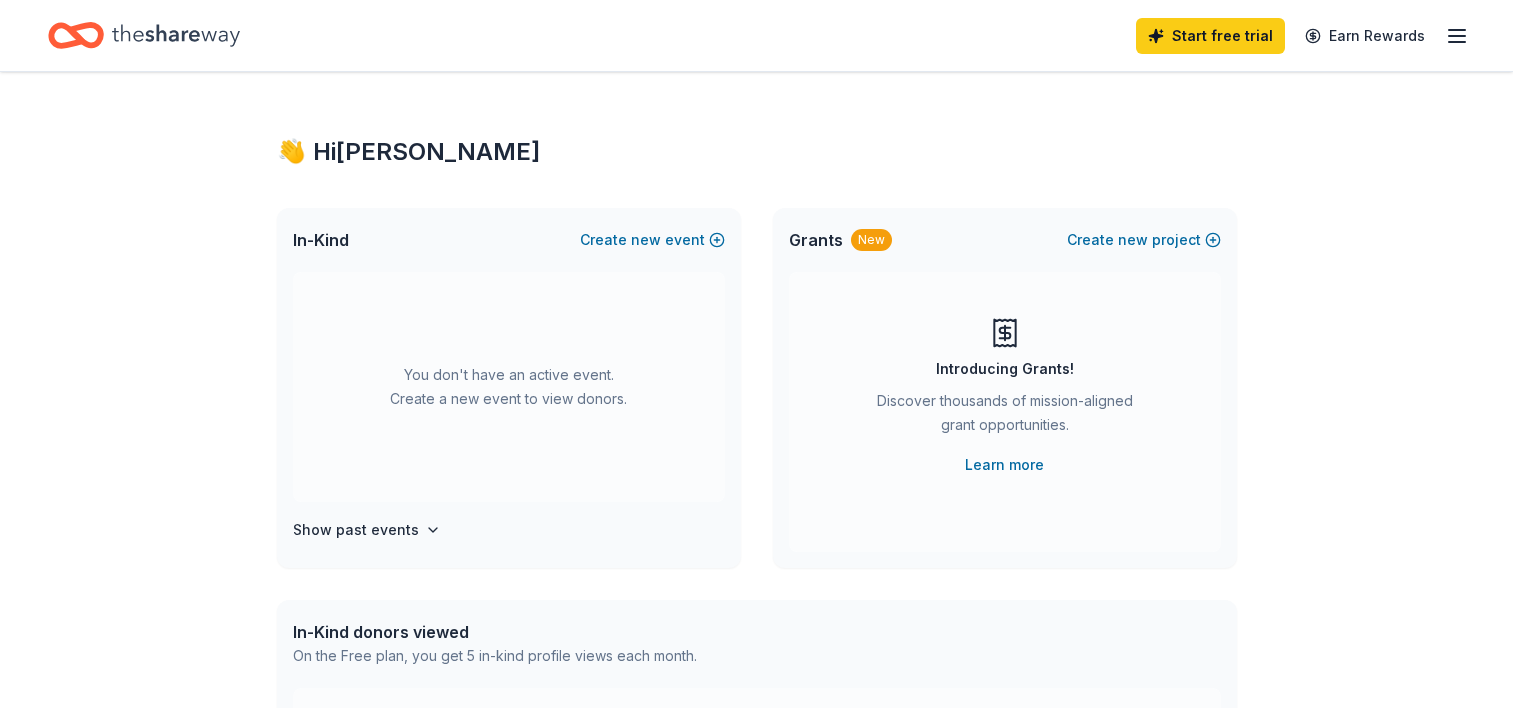 scroll, scrollTop: 0, scrollLeft: 0, axis: both 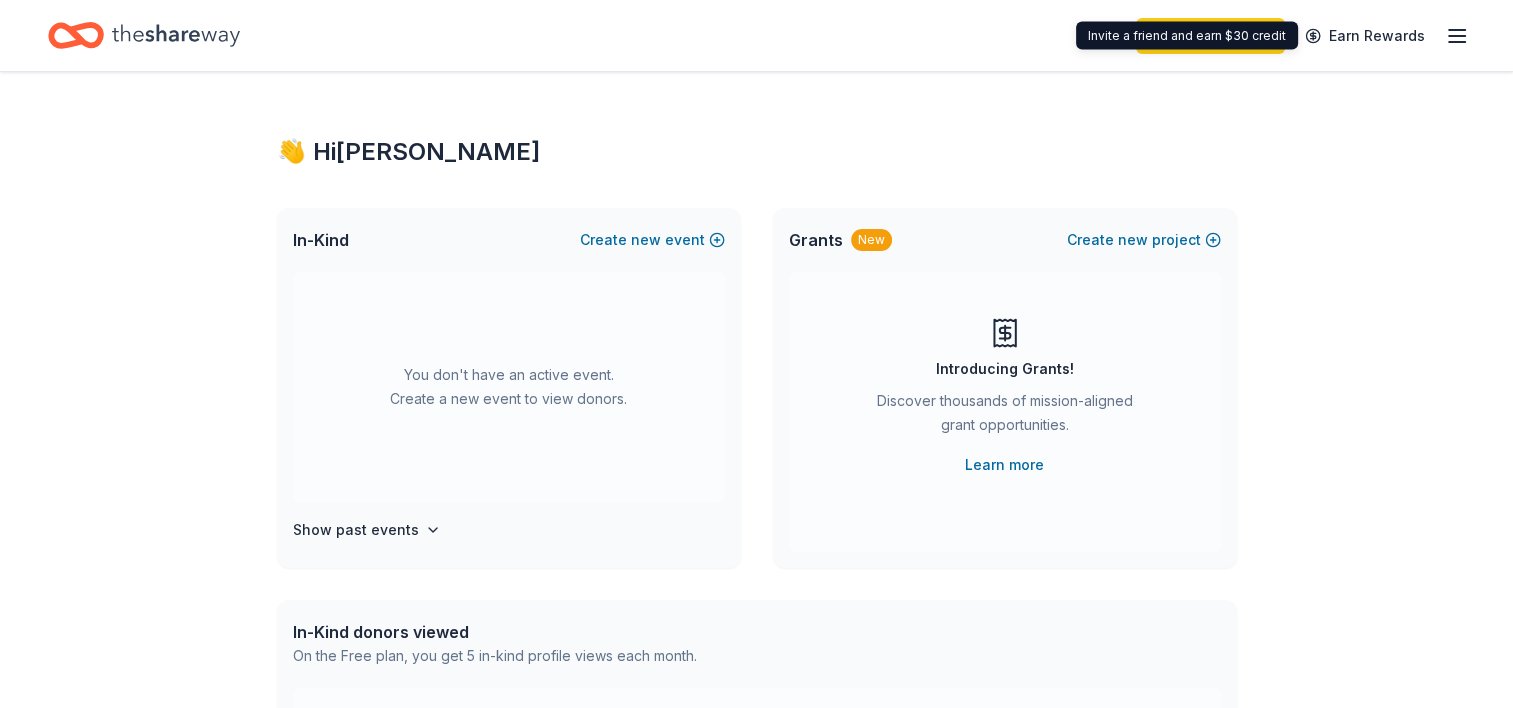 click 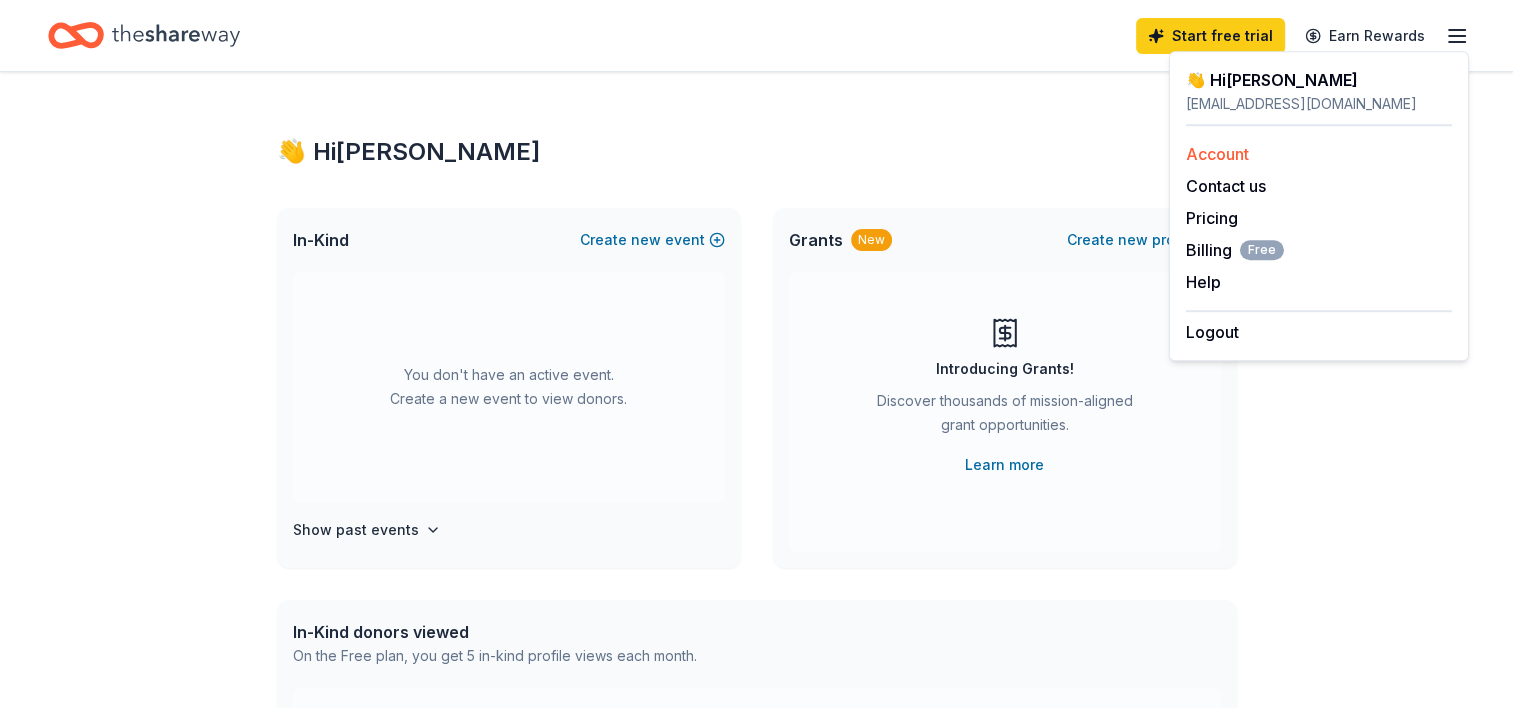 click on "Account" at bounding box center [1217, 154] 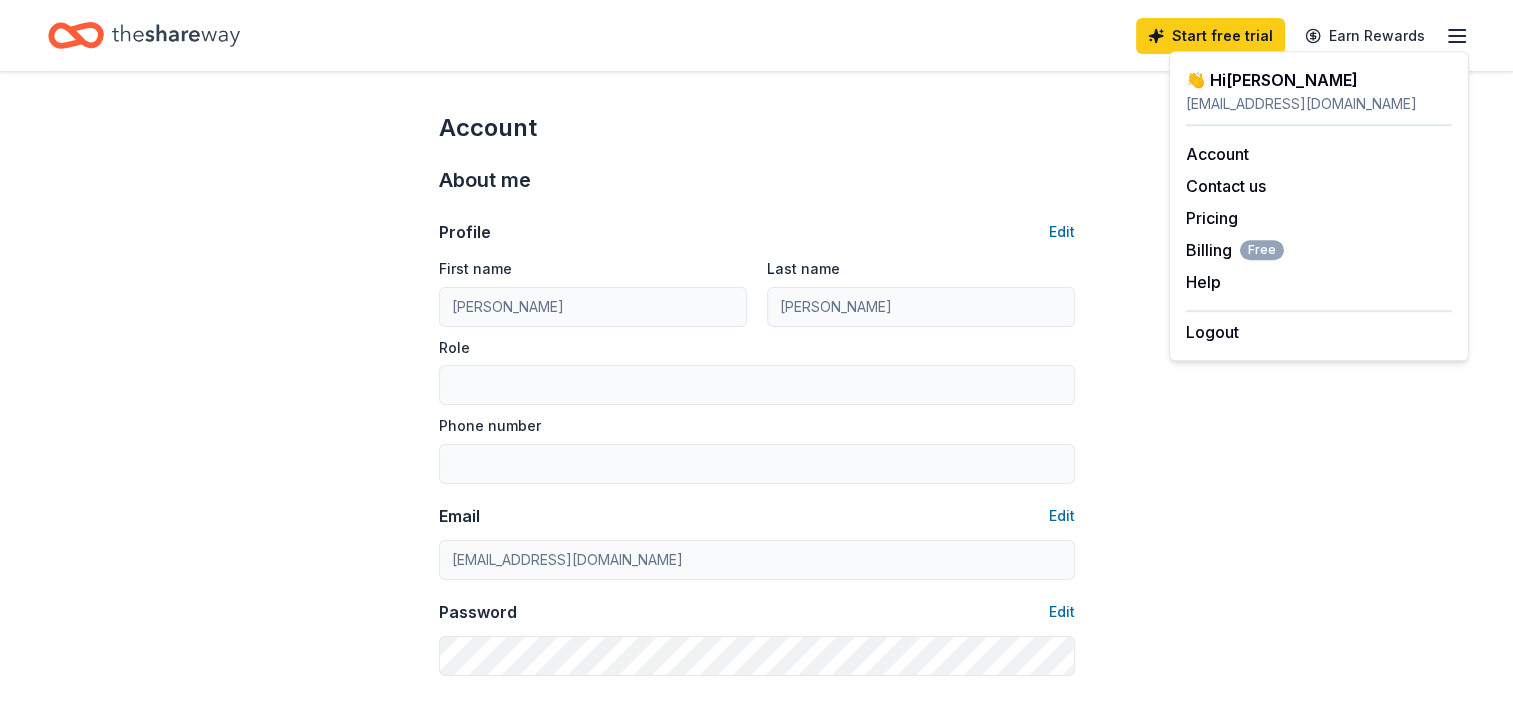 click on "About me Profile Edit First name Kendall Last name Gavin Role Phone number Email Edit kendallgavin00@gmail.com Password Edit" at bounding box center [757, 420] 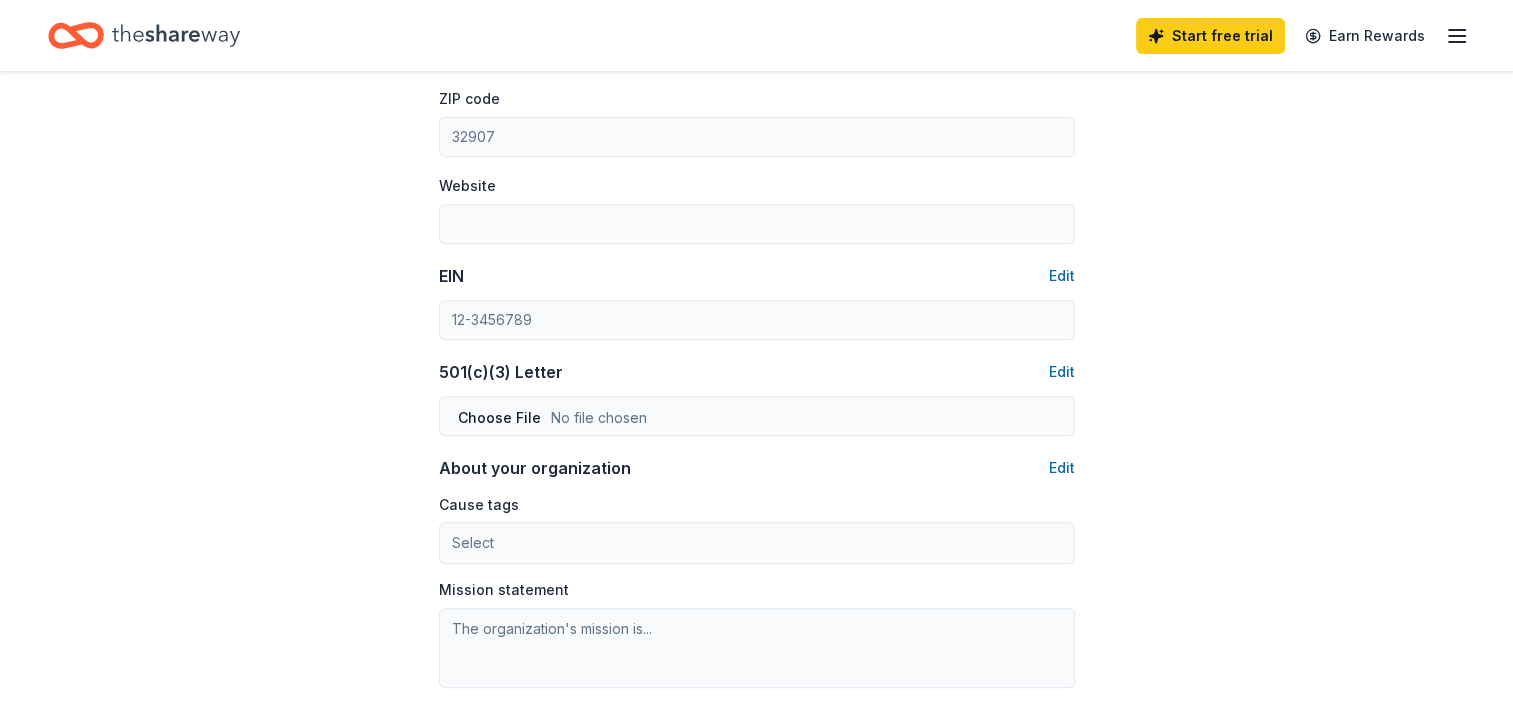scroll, scrollTop: 808, scrollLeft: 0, axis: vertical 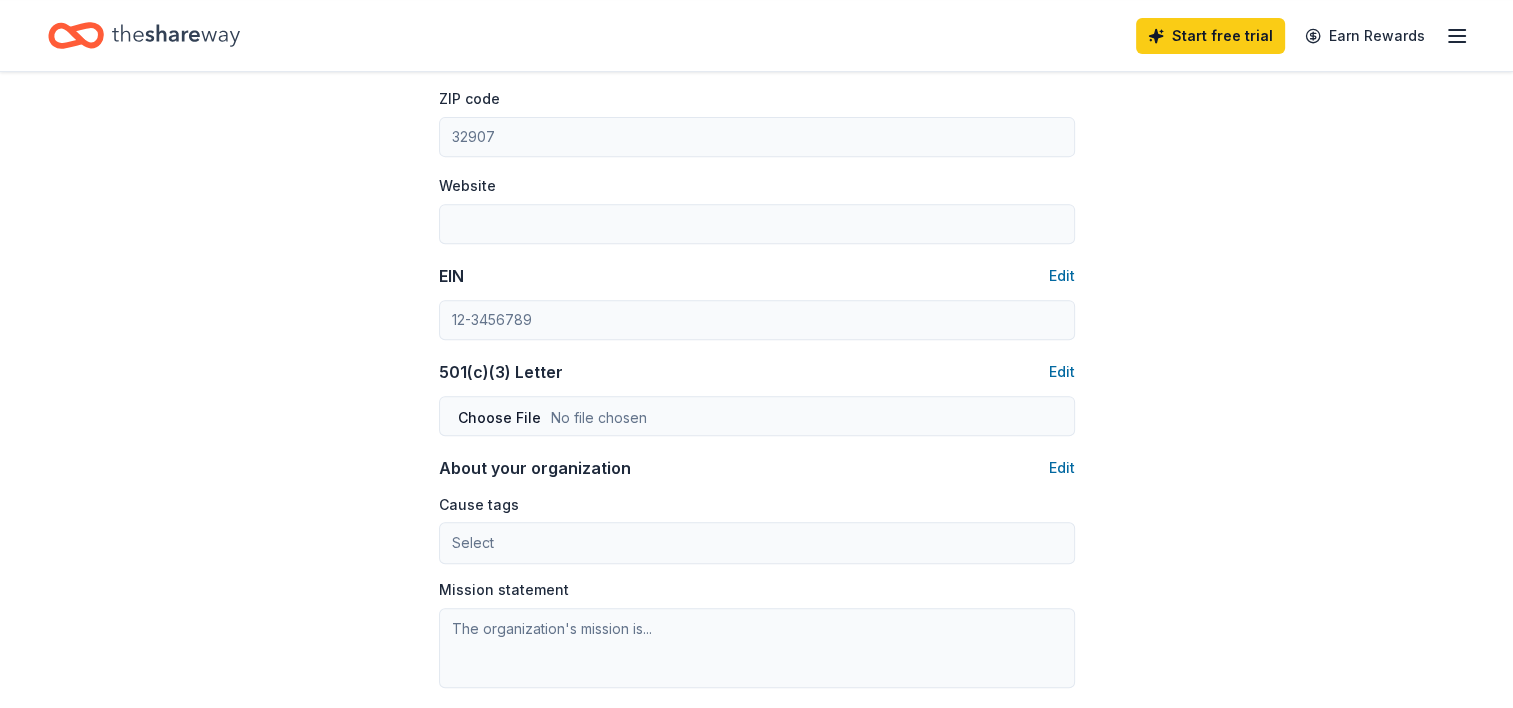 click 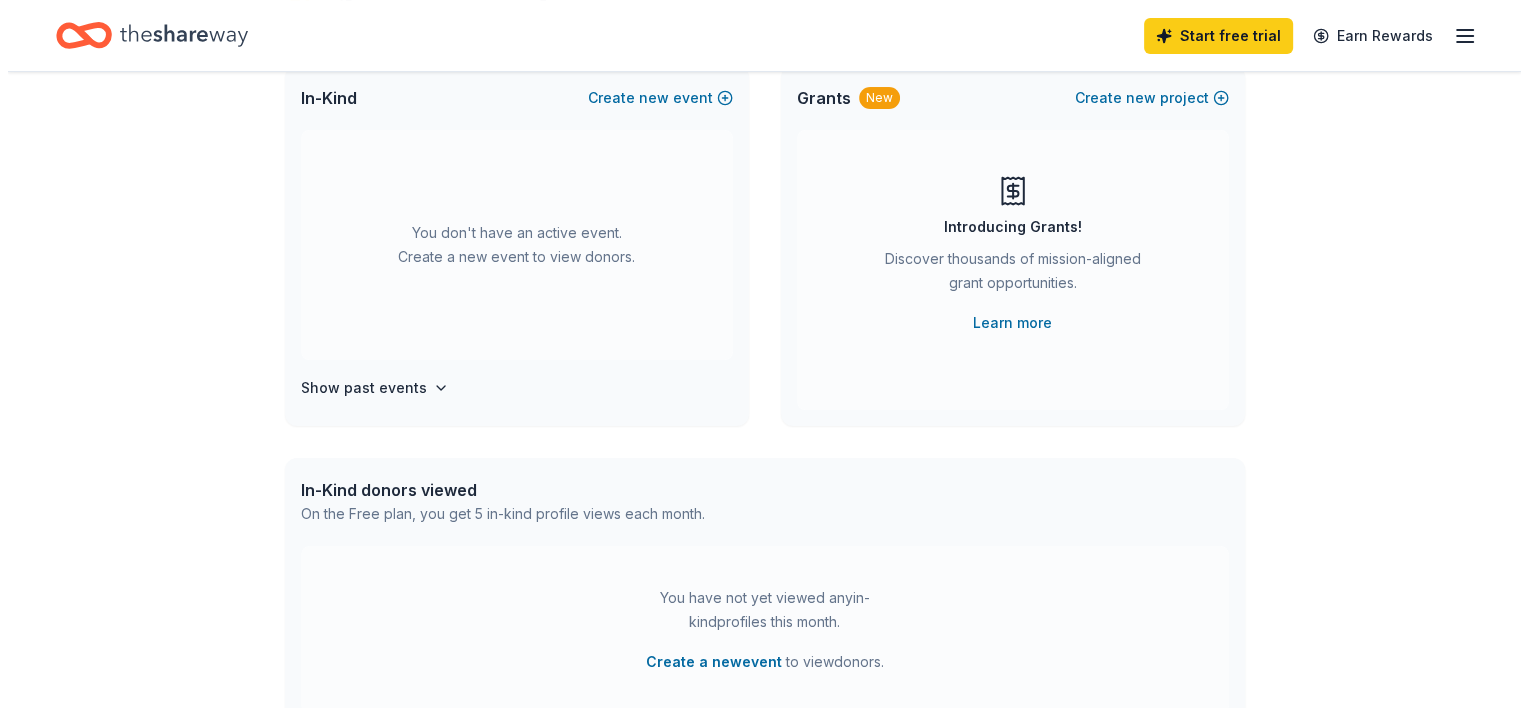 scroll, scrollTop: 66, scrollLeft: 0, axis: vertical 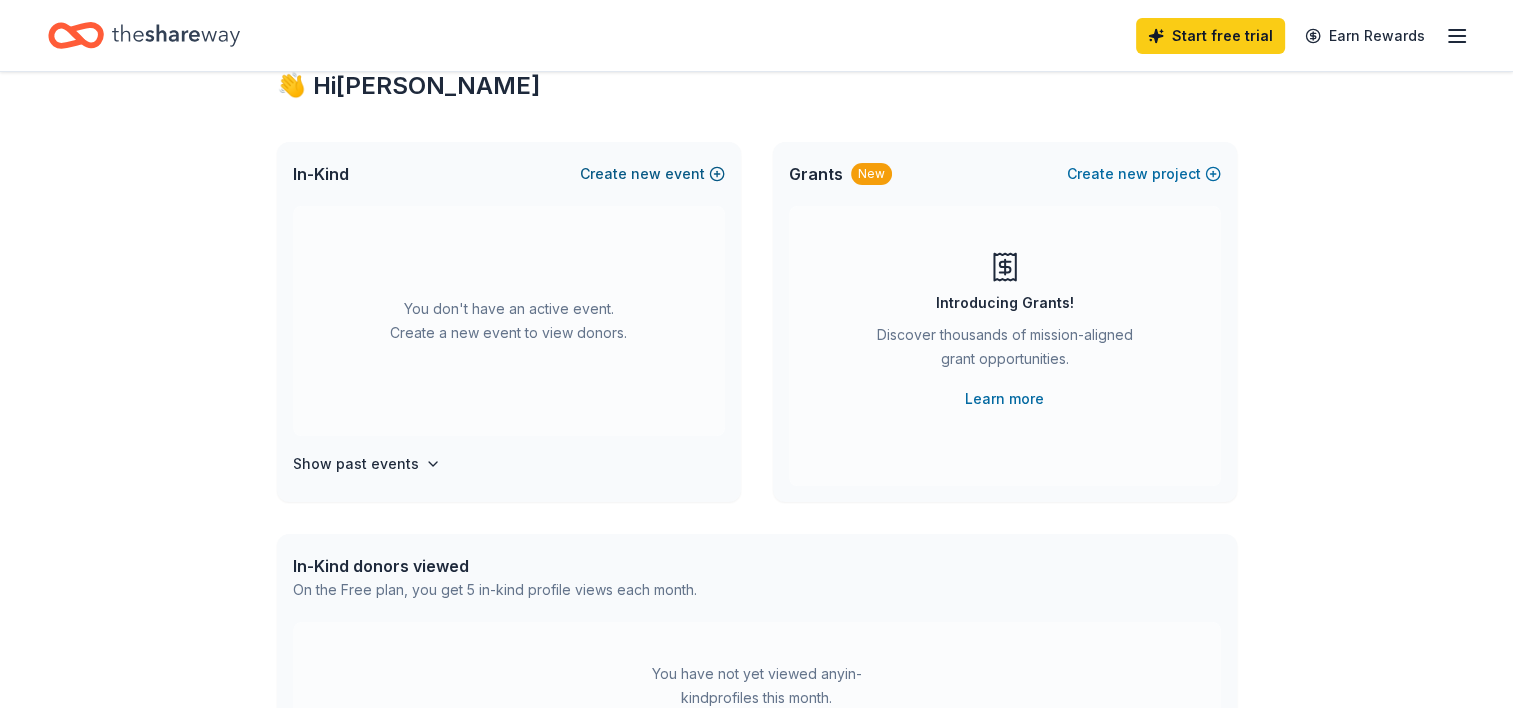 click on "Create  new  event" at bounding box center (652, 174) 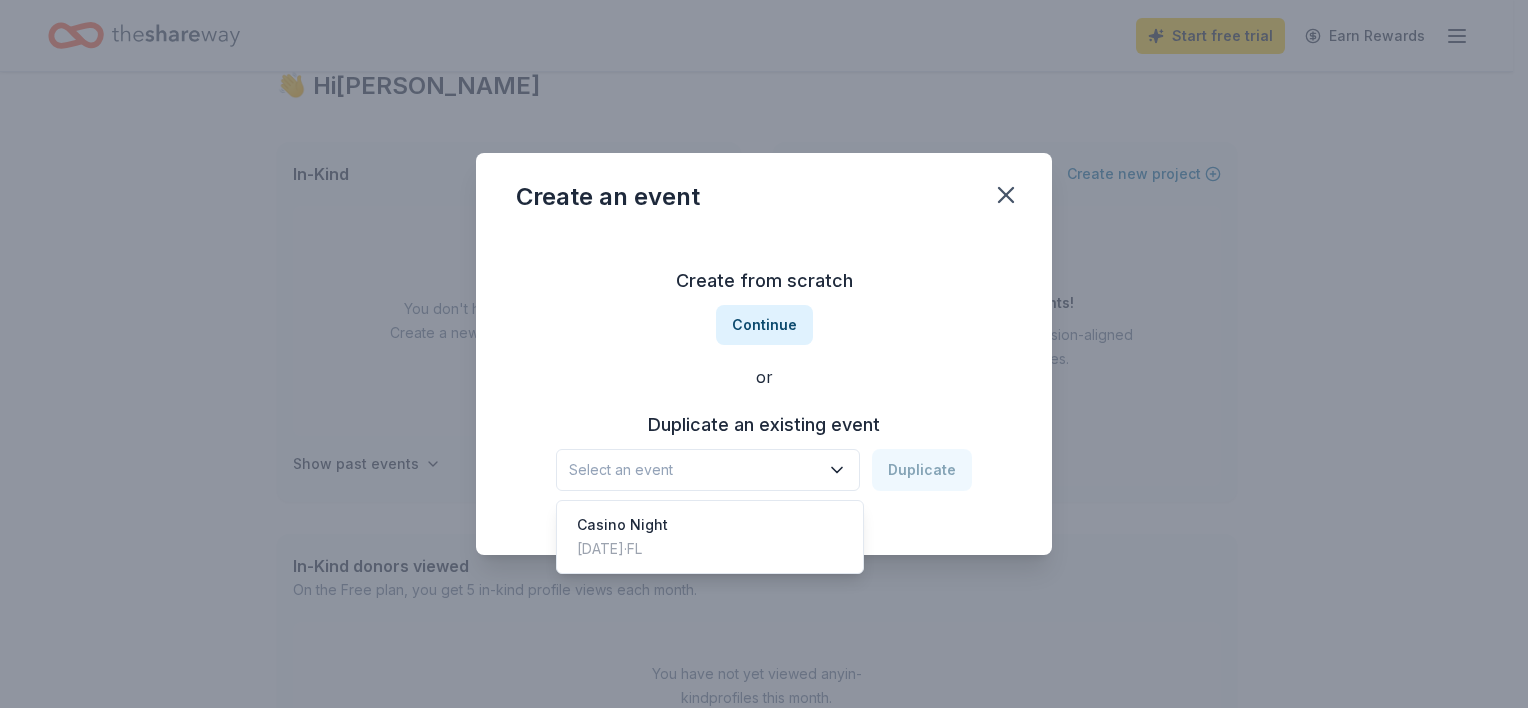 click on "Select an event" at bounding box center (694, 470) 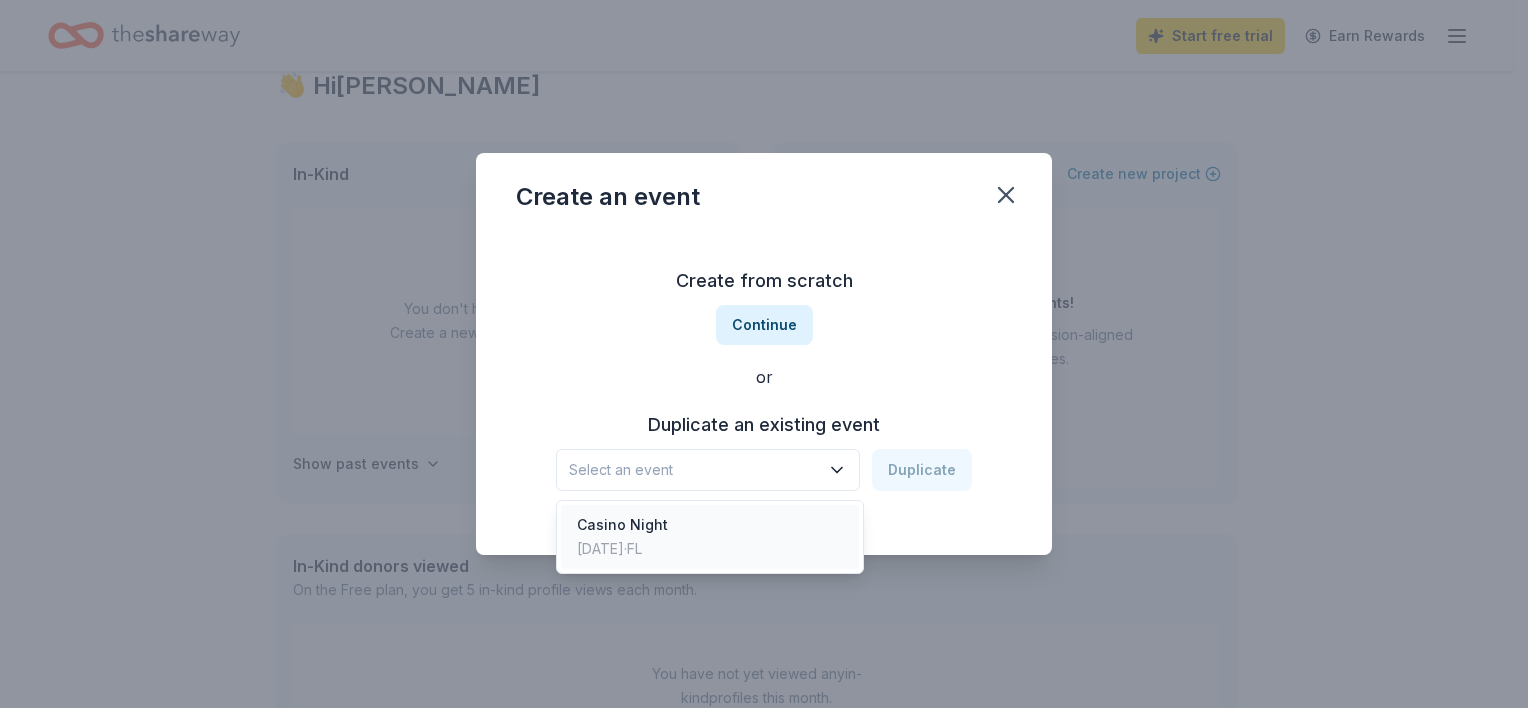 click on "Nov 08, 2024  ·  FL" at bounding box center [622, 549] 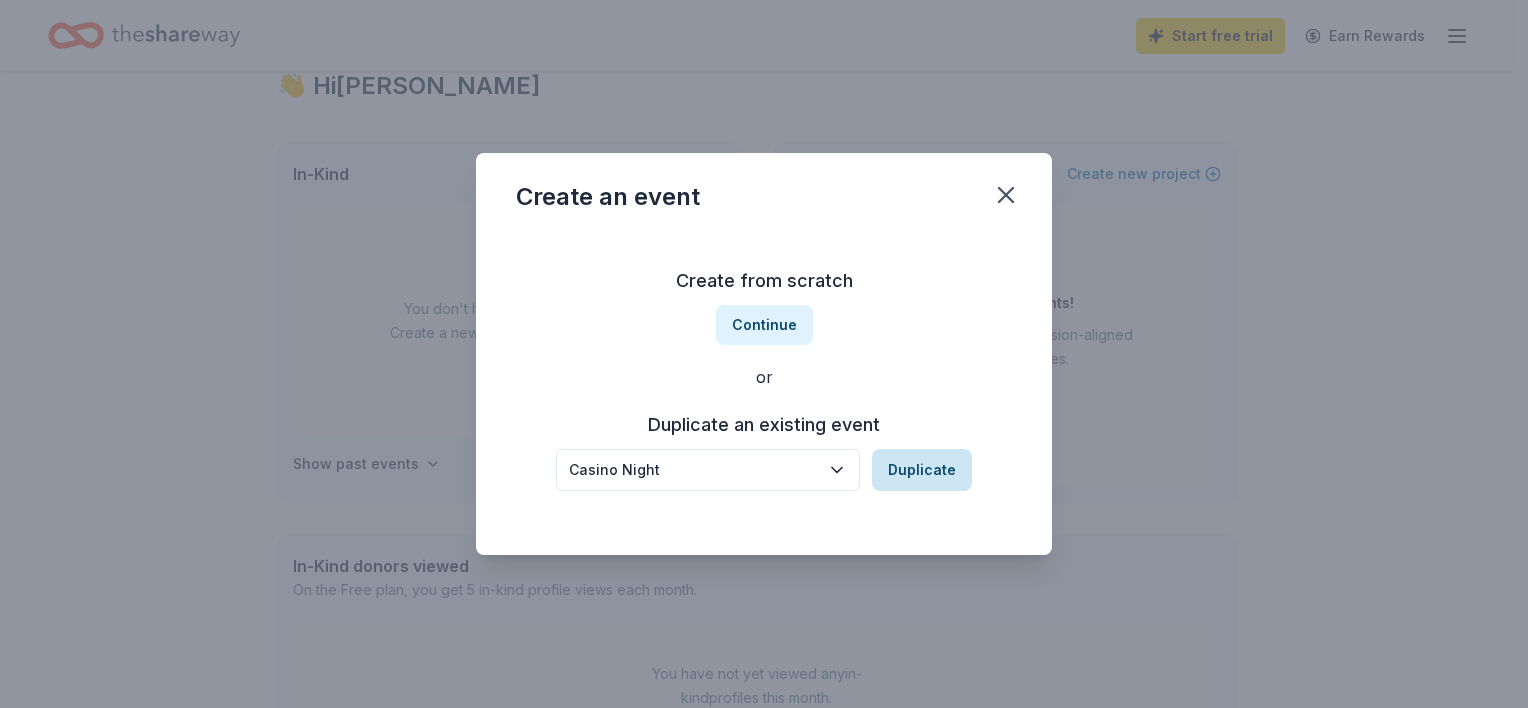click on "Duplicate" at bounding box center (922, 470) 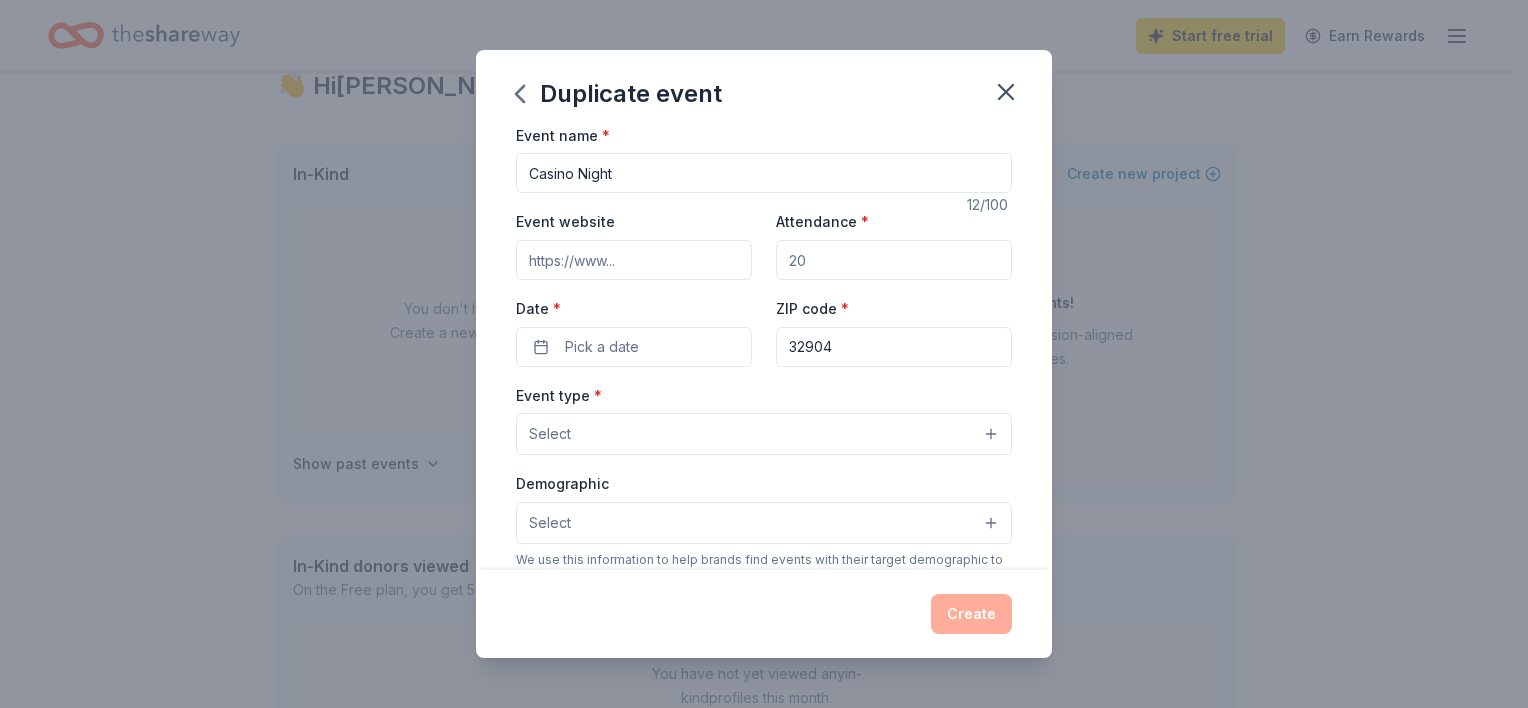scroll, scrollTop: 0, scrollLeft: 0, axis: both 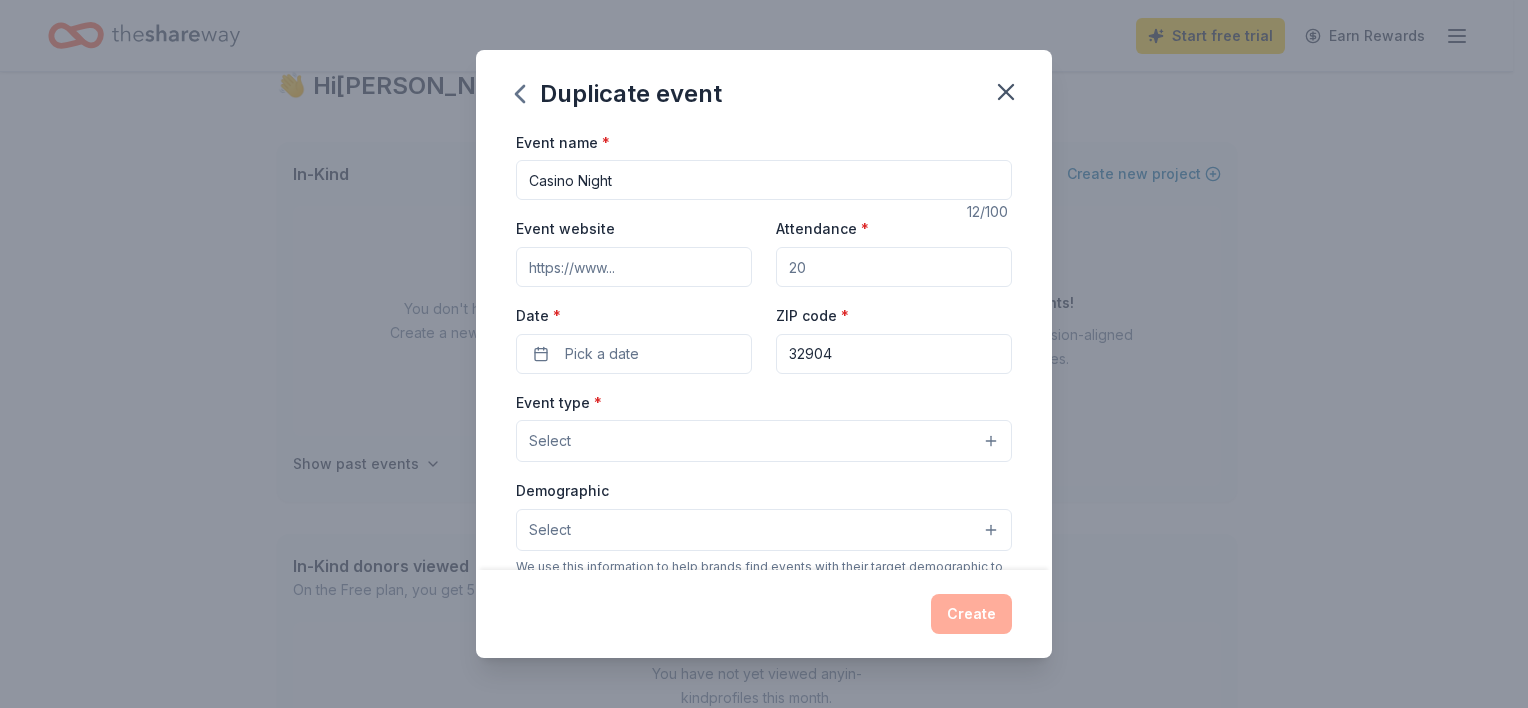 click on "Attendance *" at bounding box center [894, 267] 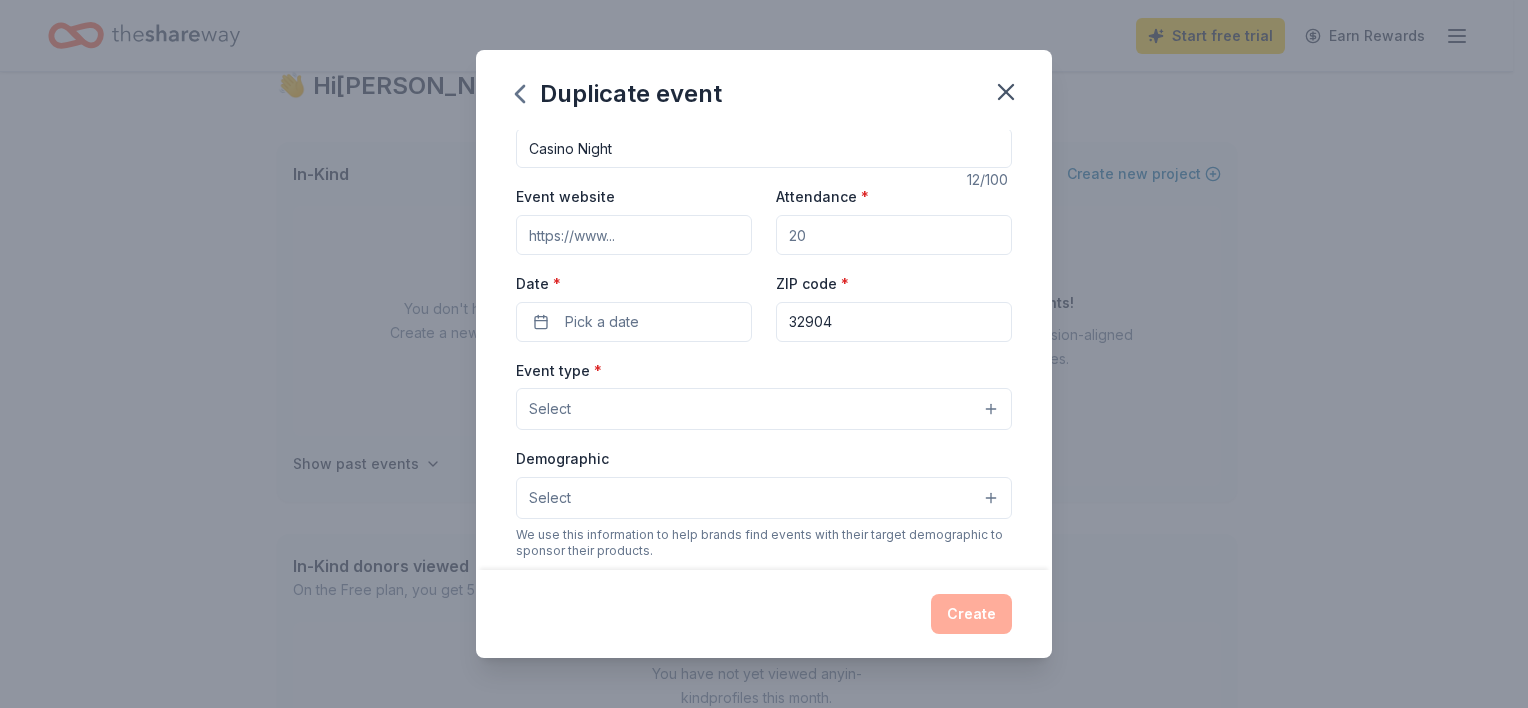 scroll, scrollTop: 32, scrollLeft: 0, axis: vertical 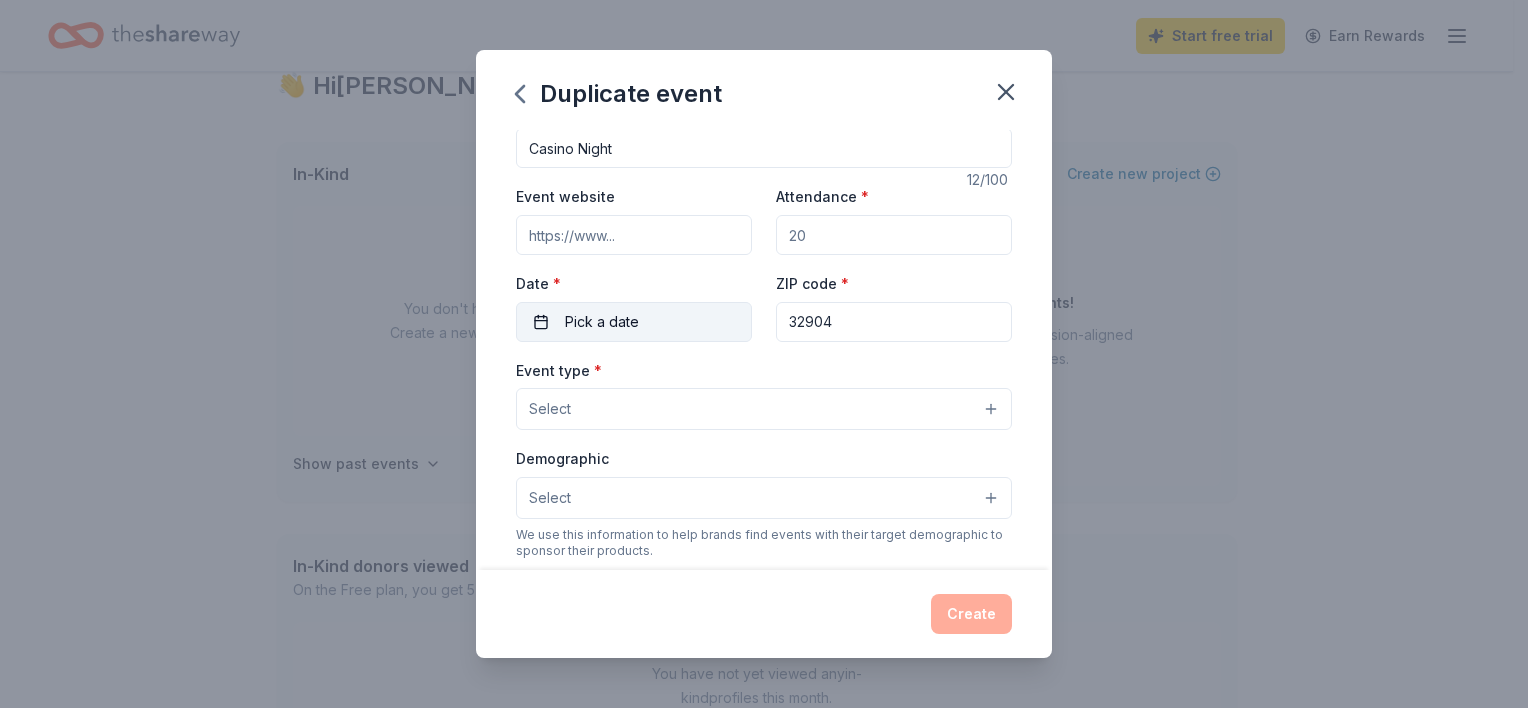 click on "Pick a date" at bounding box center (602, 322) 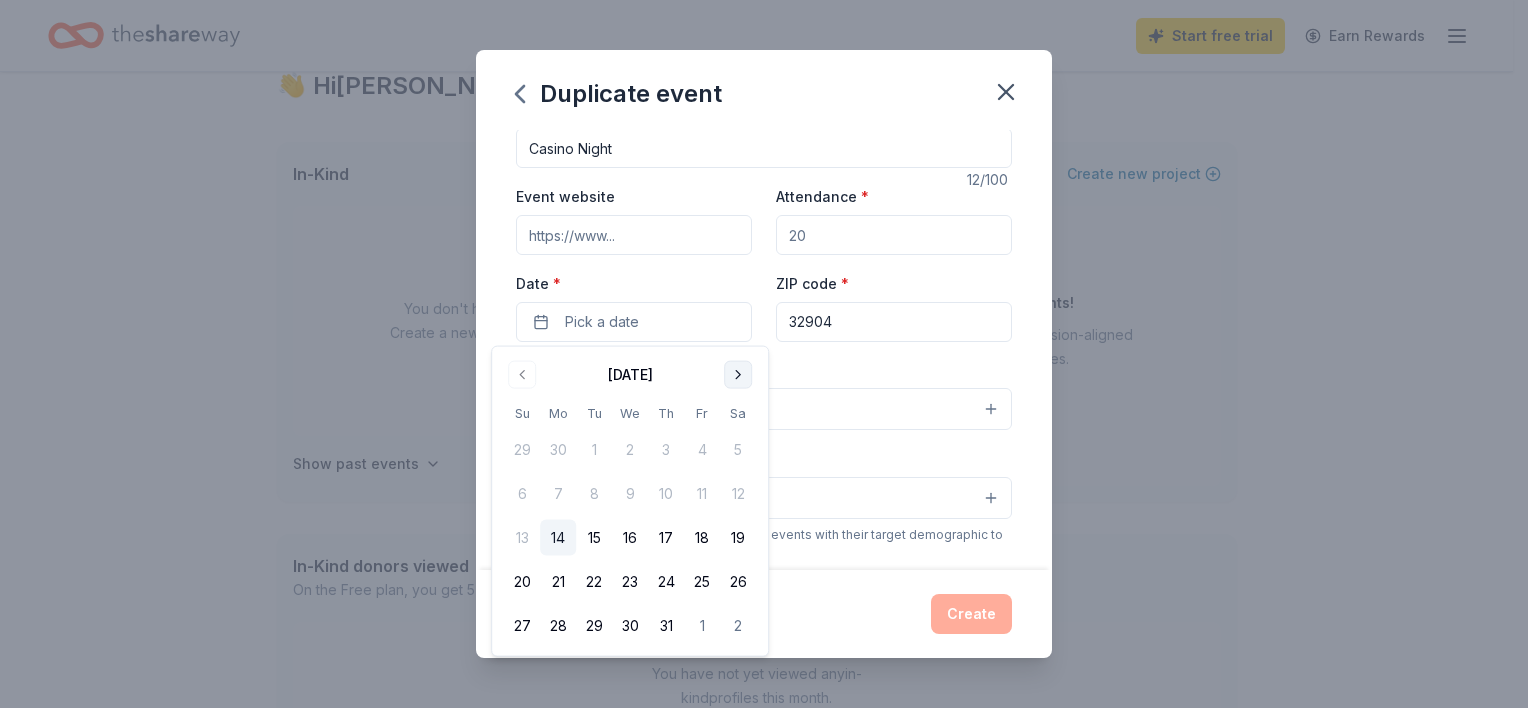 click at bounding box center [738, 375] 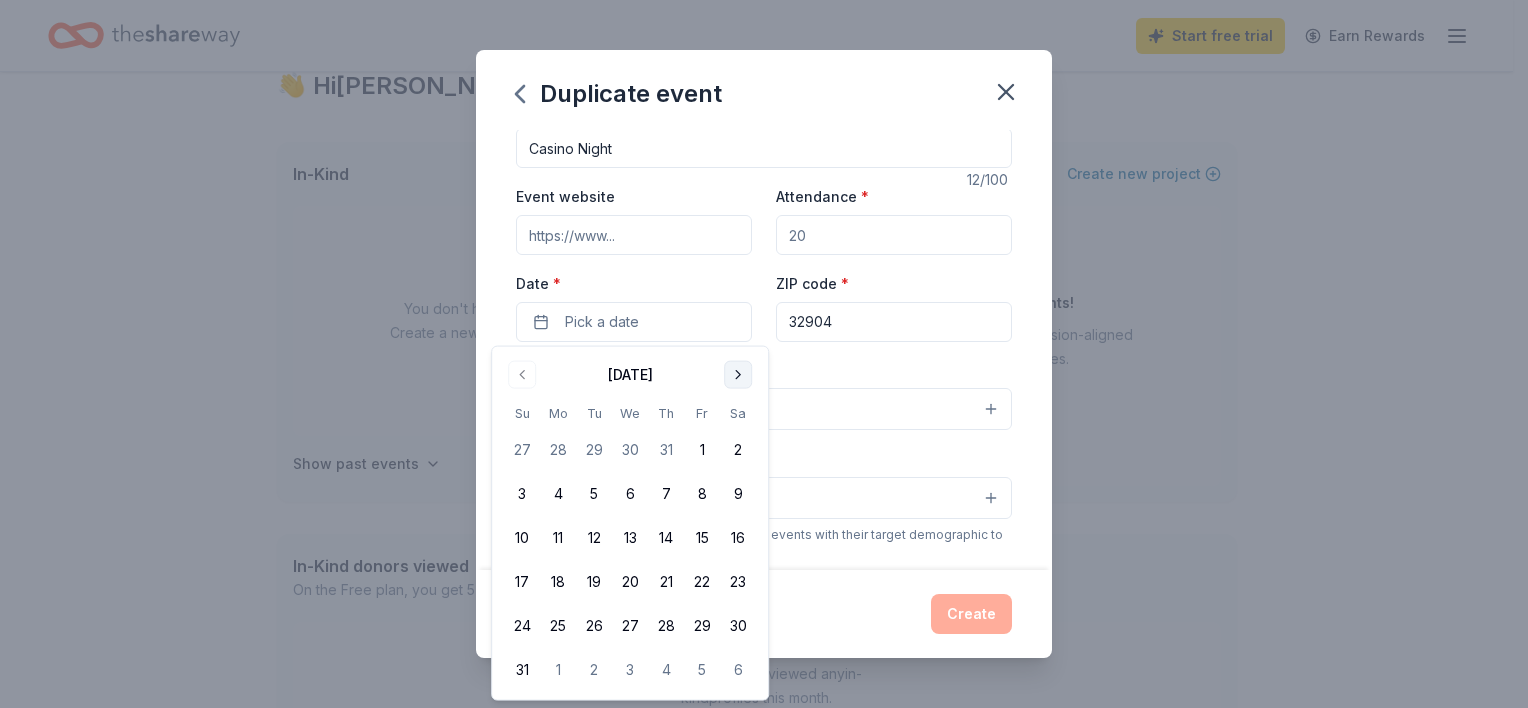 click at bounding box center [738, 375] 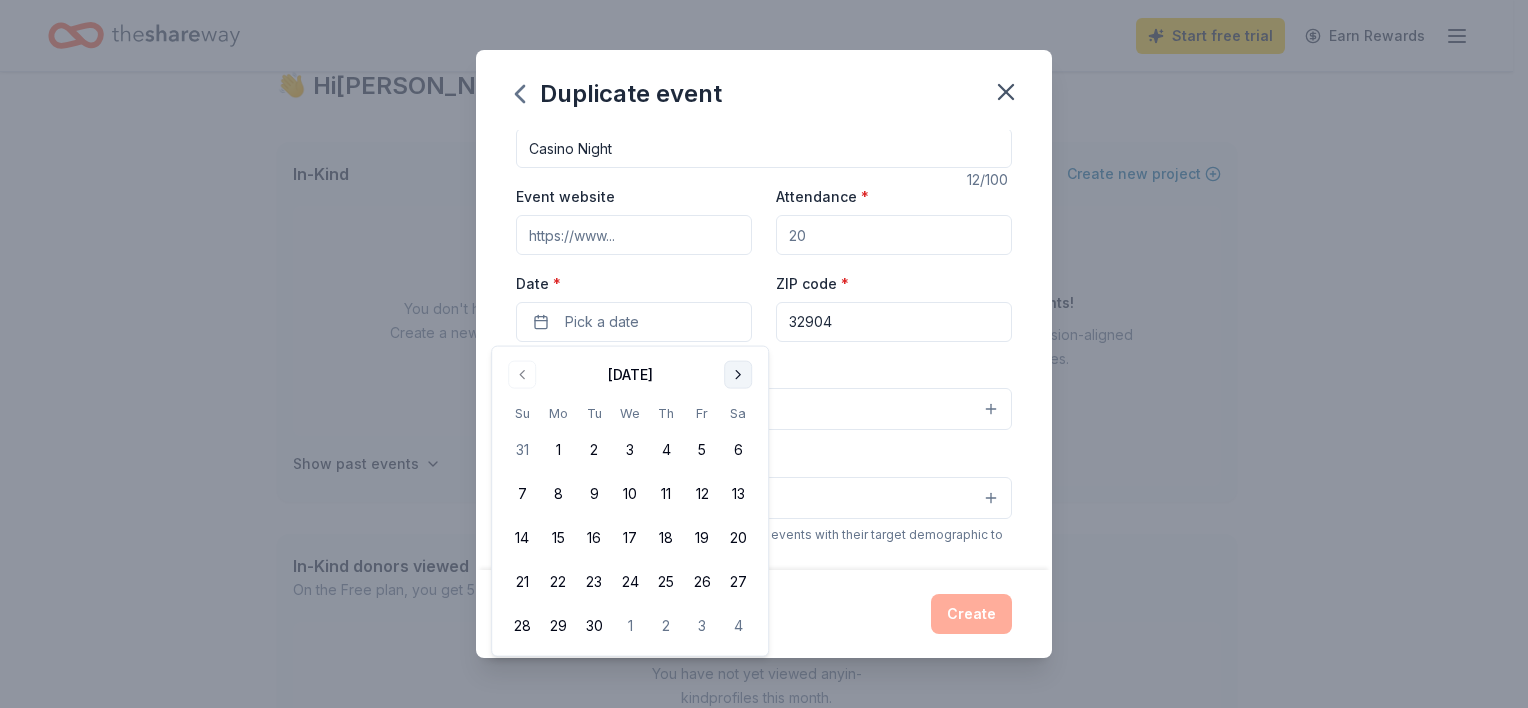 click at bounding box center [738, 375] 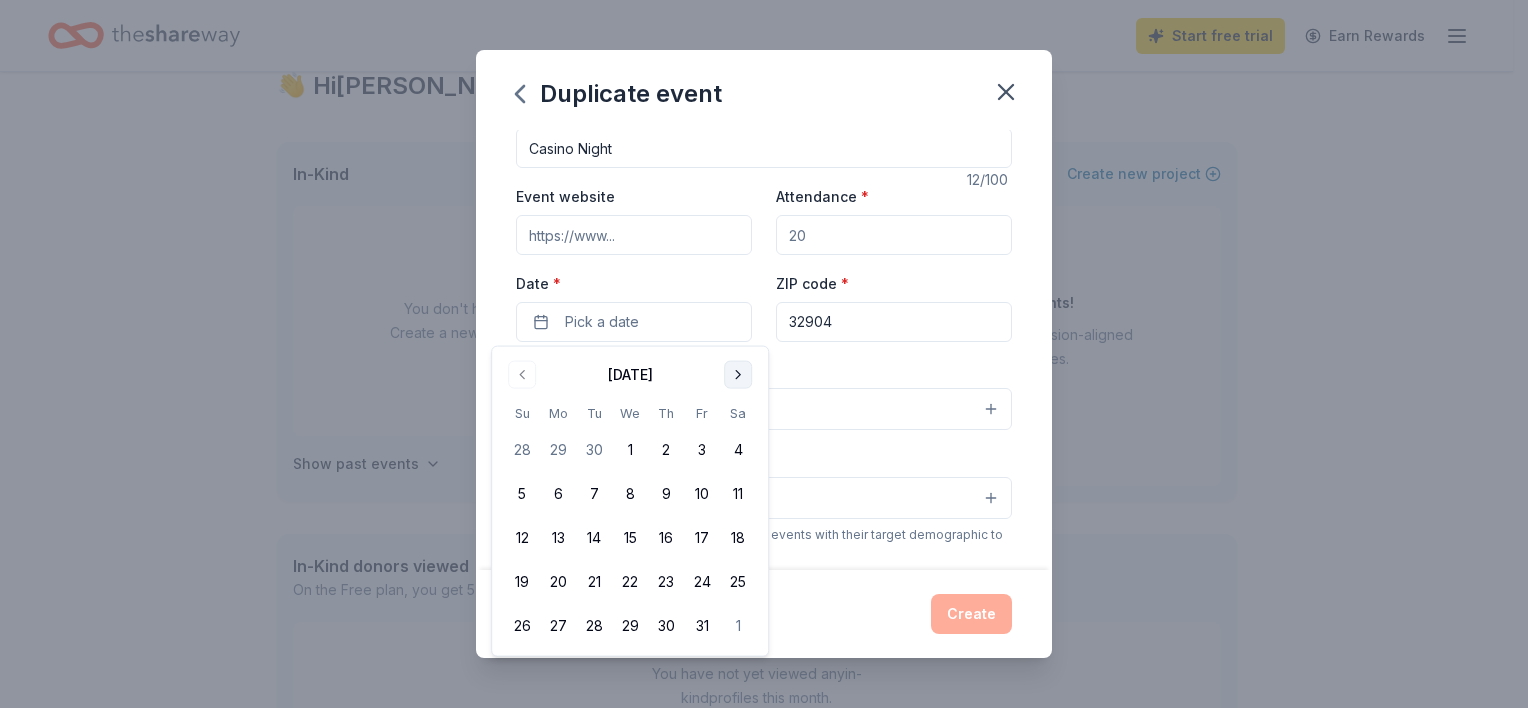 click at bounding box center (738, 375) 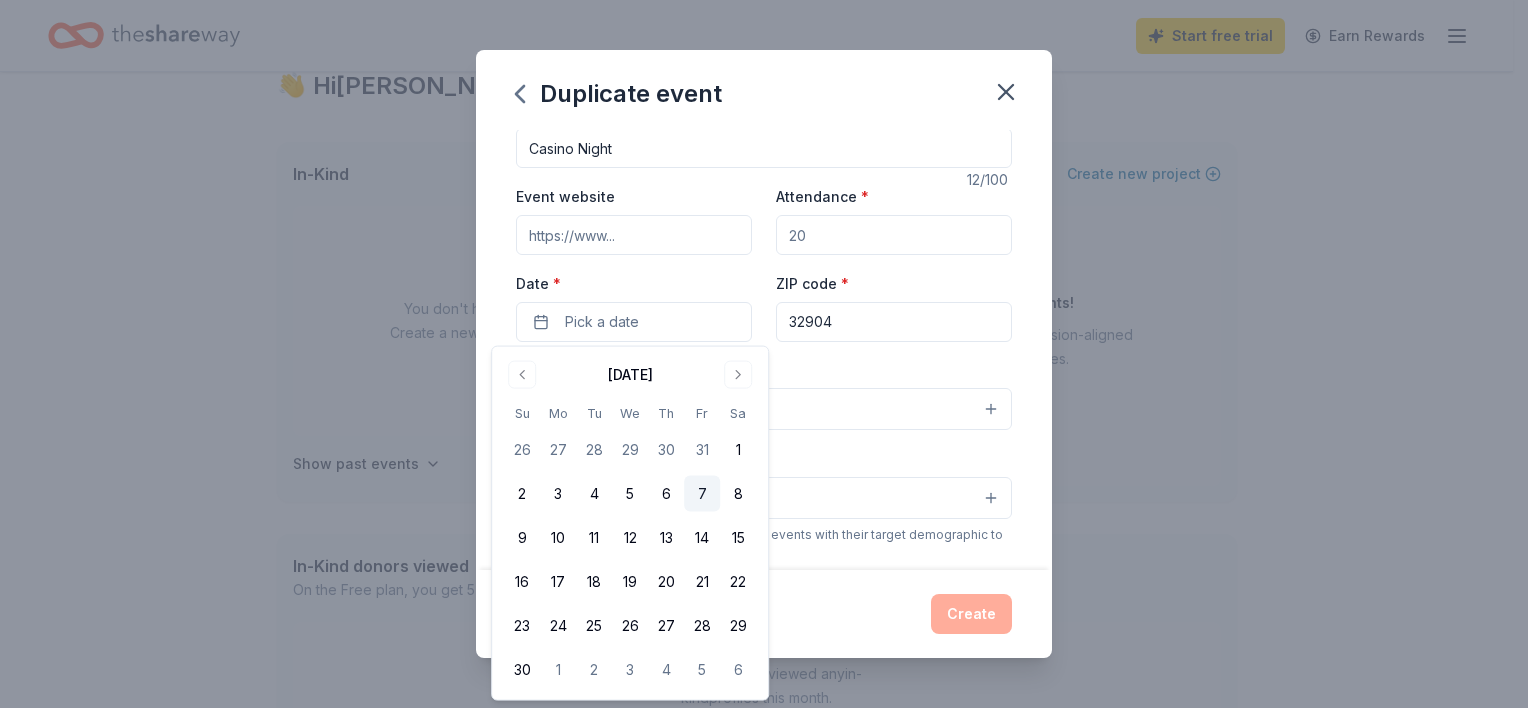 click on "7" at bounding box center (702, 494) 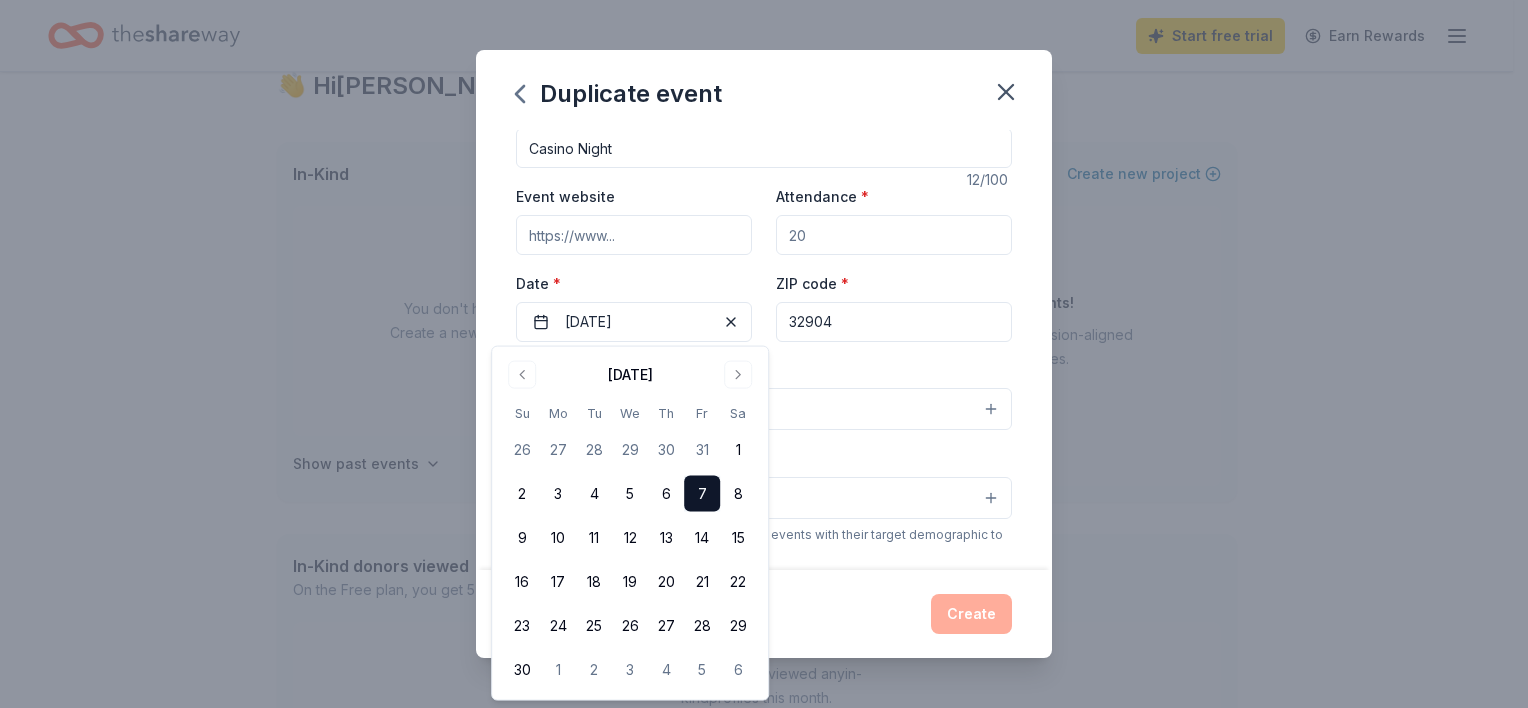 click on "Select" at bounding box center (764, 409) 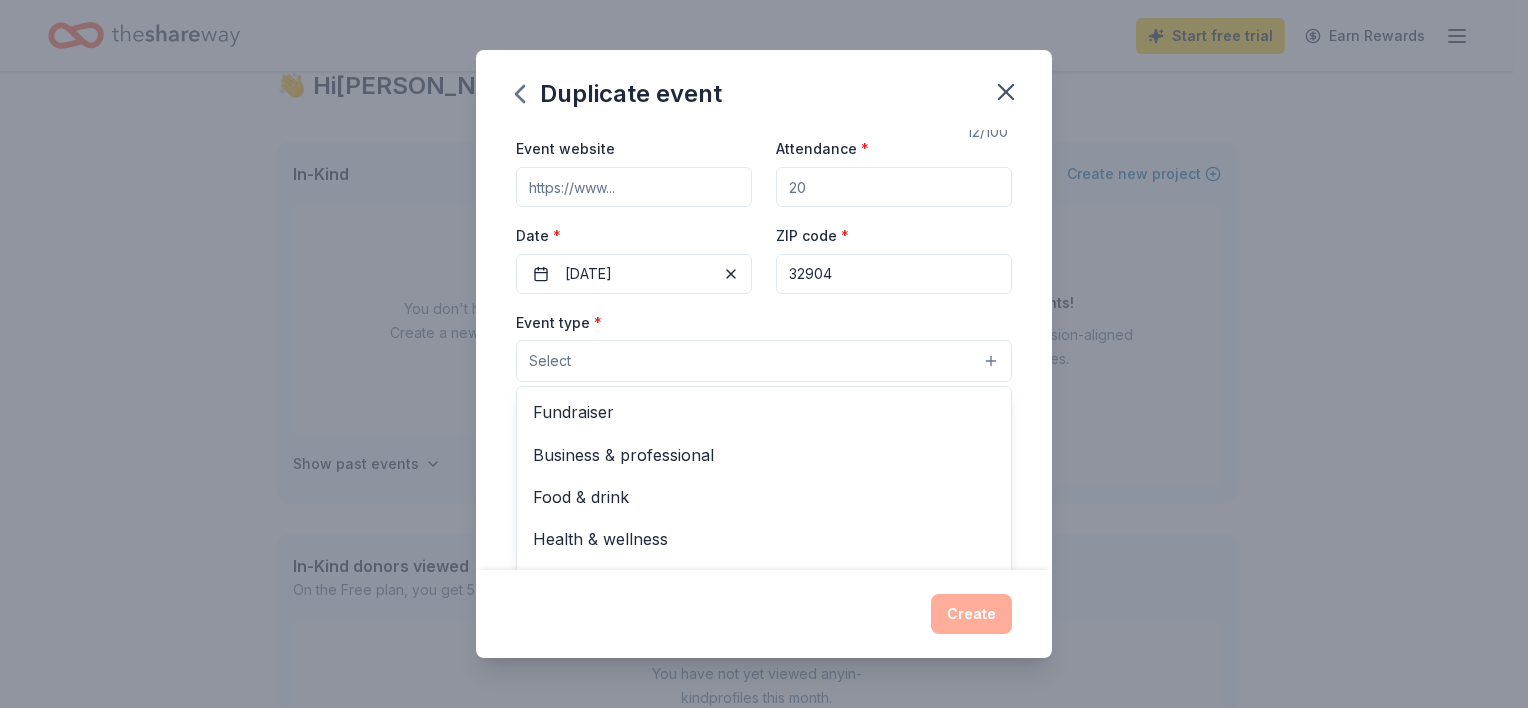 scroll, scrollTop: 88, scrollLeft: 0, axis: vertical 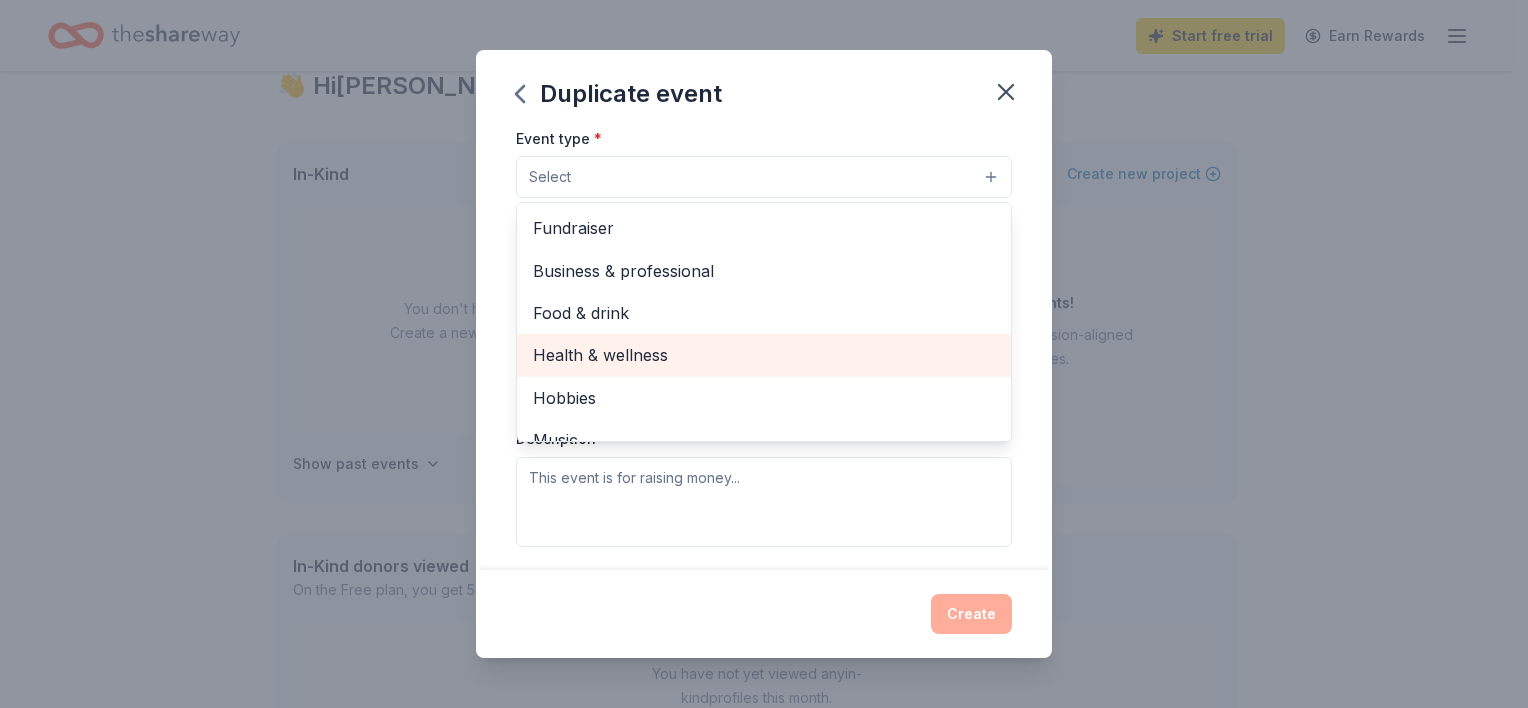 click on "Health & wellness" at bounding box center [764, 355] 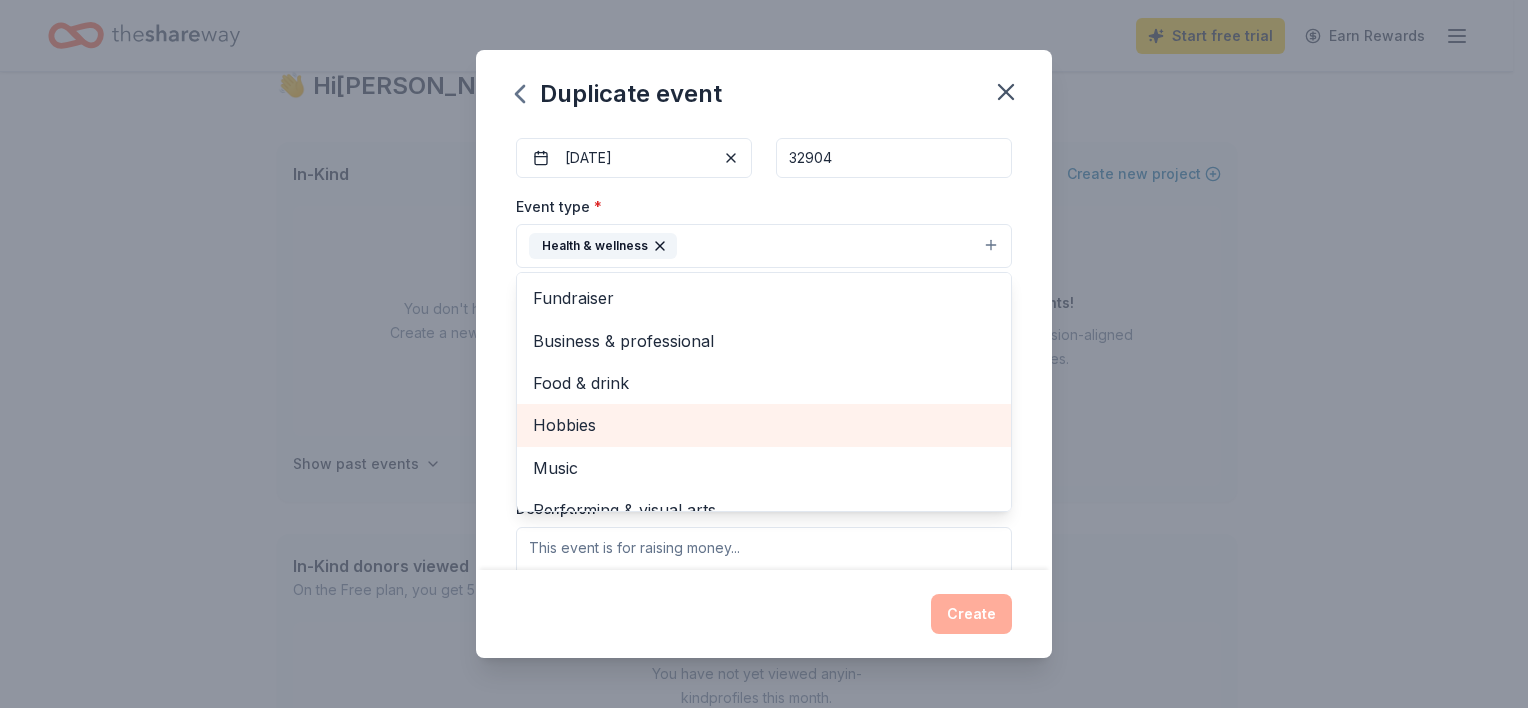 scroll, scrollTop: 192, scrollLeft: 0, axis: vertical 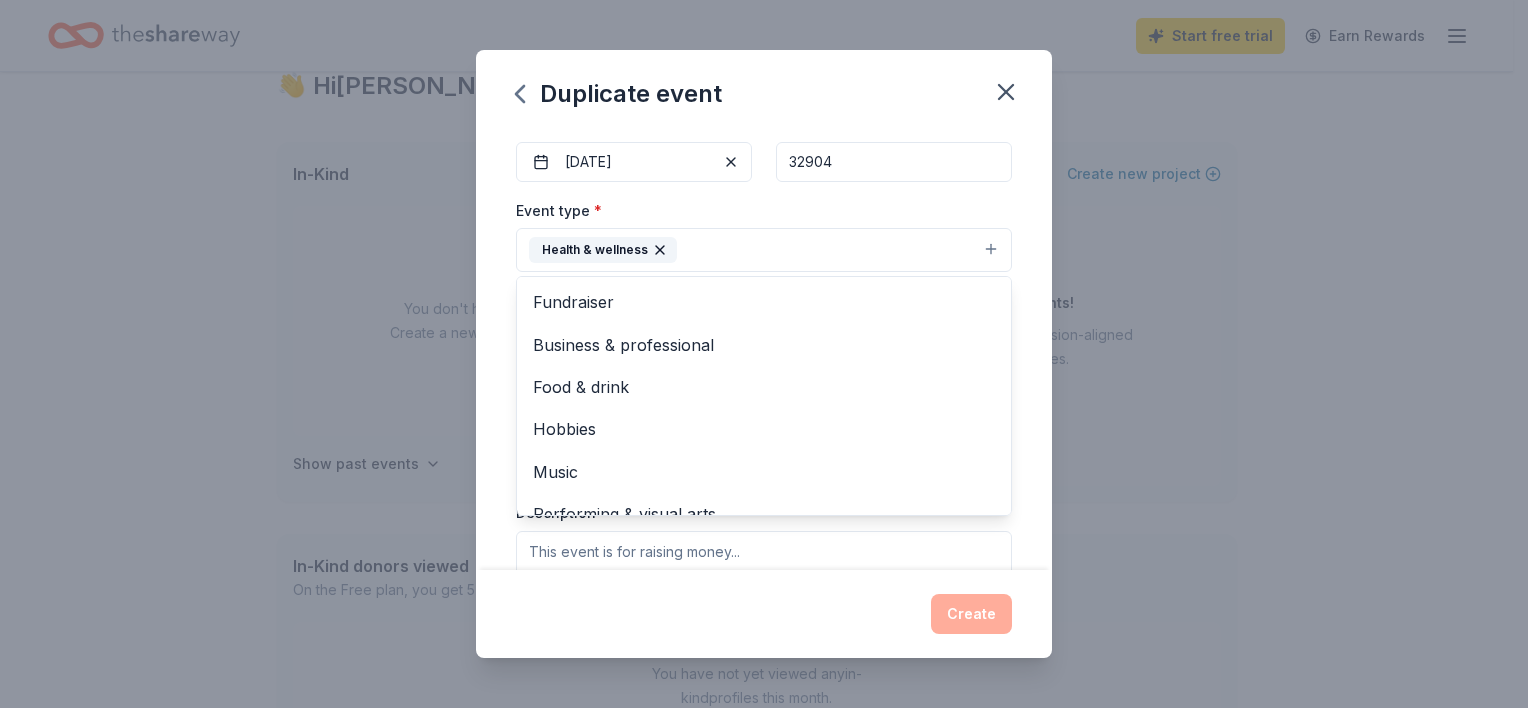 click on "Event type * Health & wellness Fundraiser Business & professional Food & drink Hobbies Music Performing & visual arts" at bounding box center (764, 235) 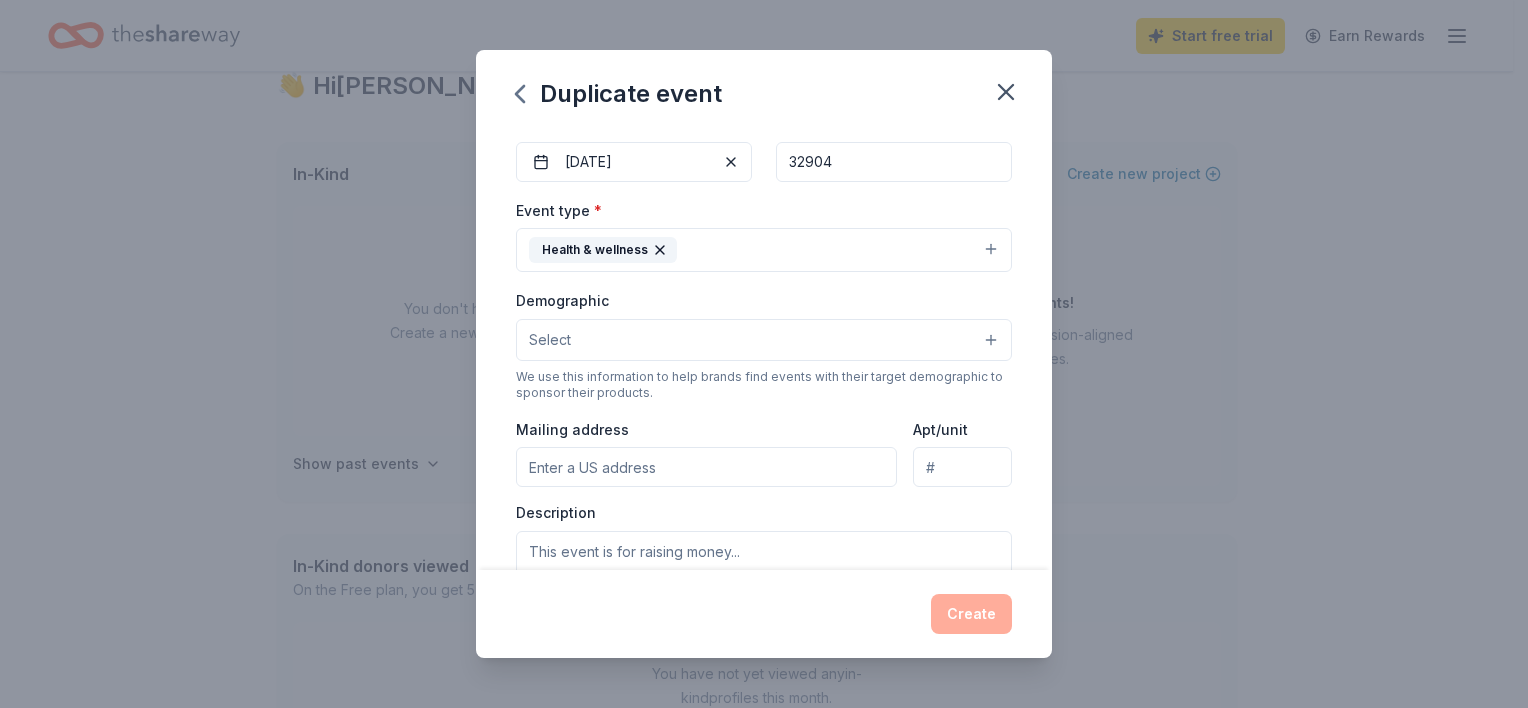 click on "Select" at bounding box center (764, 340) 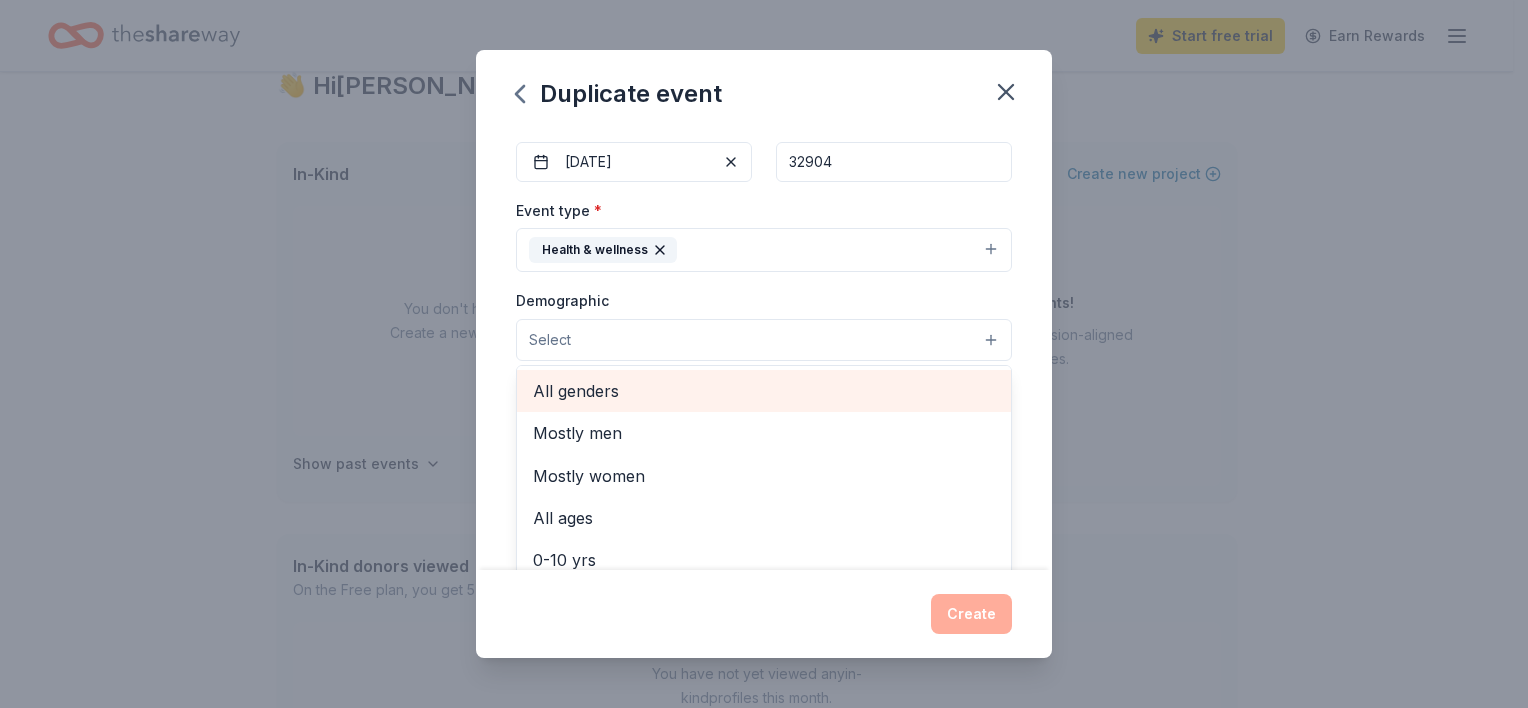 click on "All genders" at bounding box center (764, 391) 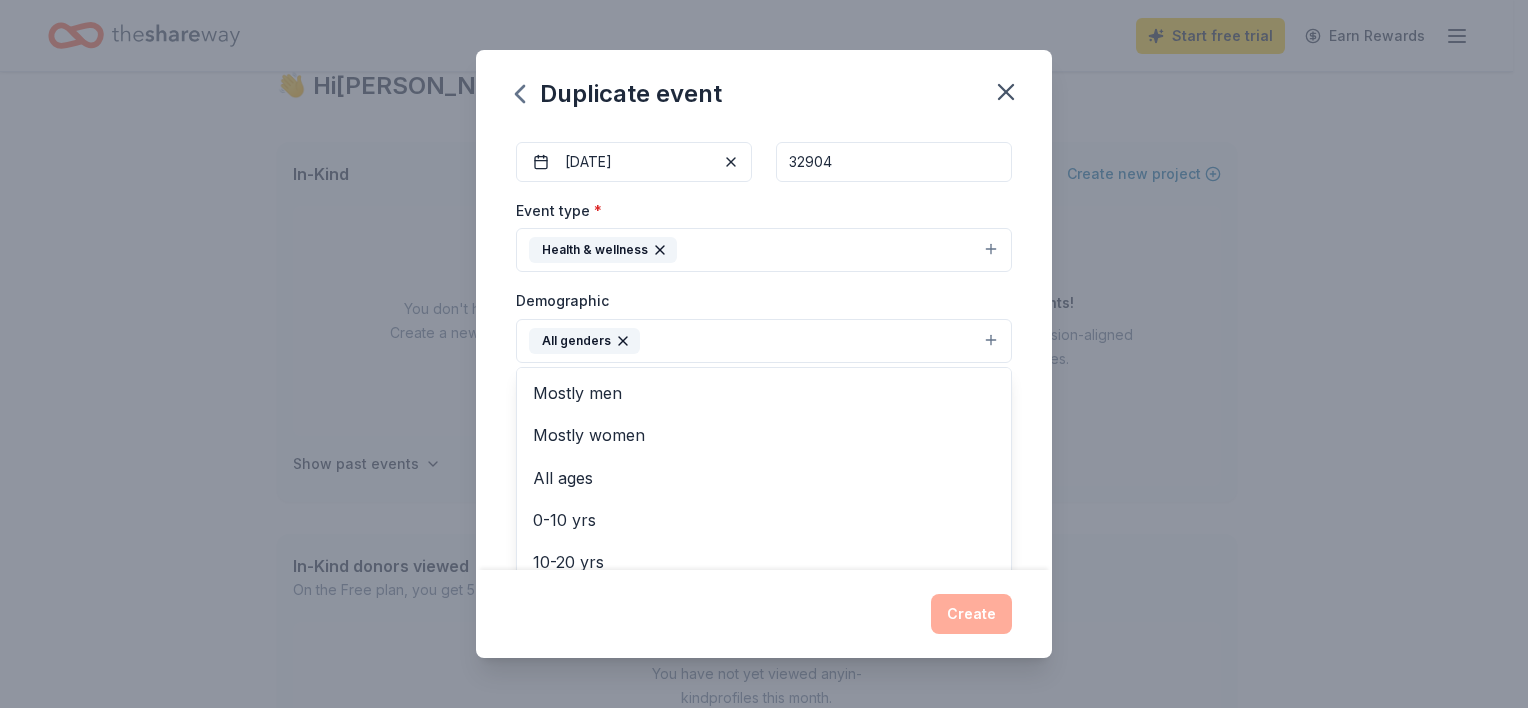 click on "Event type * Health & wellness Demographic All genders Mostly men Mostly women All ages 0-10 yrs 10-20 yrs 20-30 yrs 30-40 yrs 40-50 yrs 50-60 yrs 60-70 yrs 70-80 yrs 80+ yrs We use this information to help brands find events with their target demographic to sponsor their products. Mailing address Apt/unit Description" at bounding box center (764, 410) 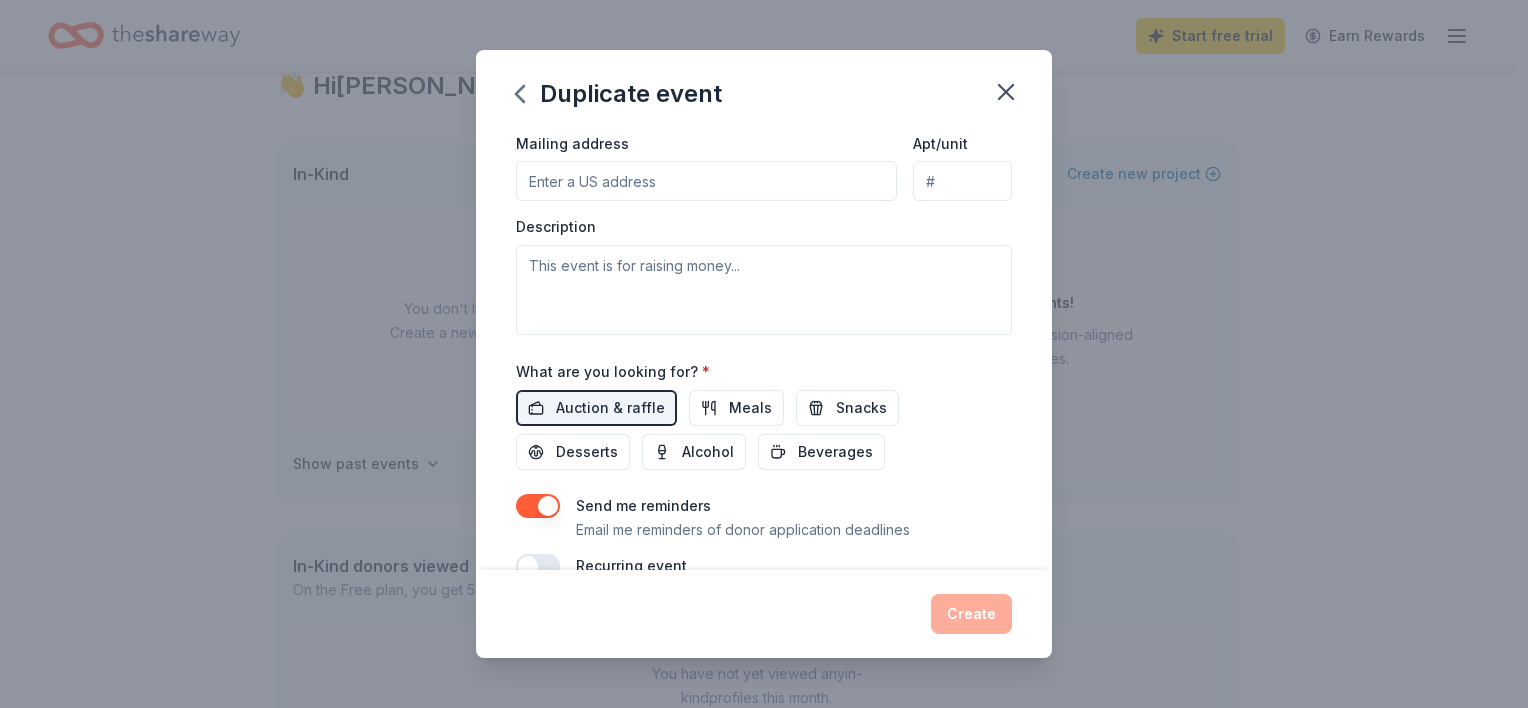 scroll, scrollTop: 479, scrollLeft: 0, axis: vertical 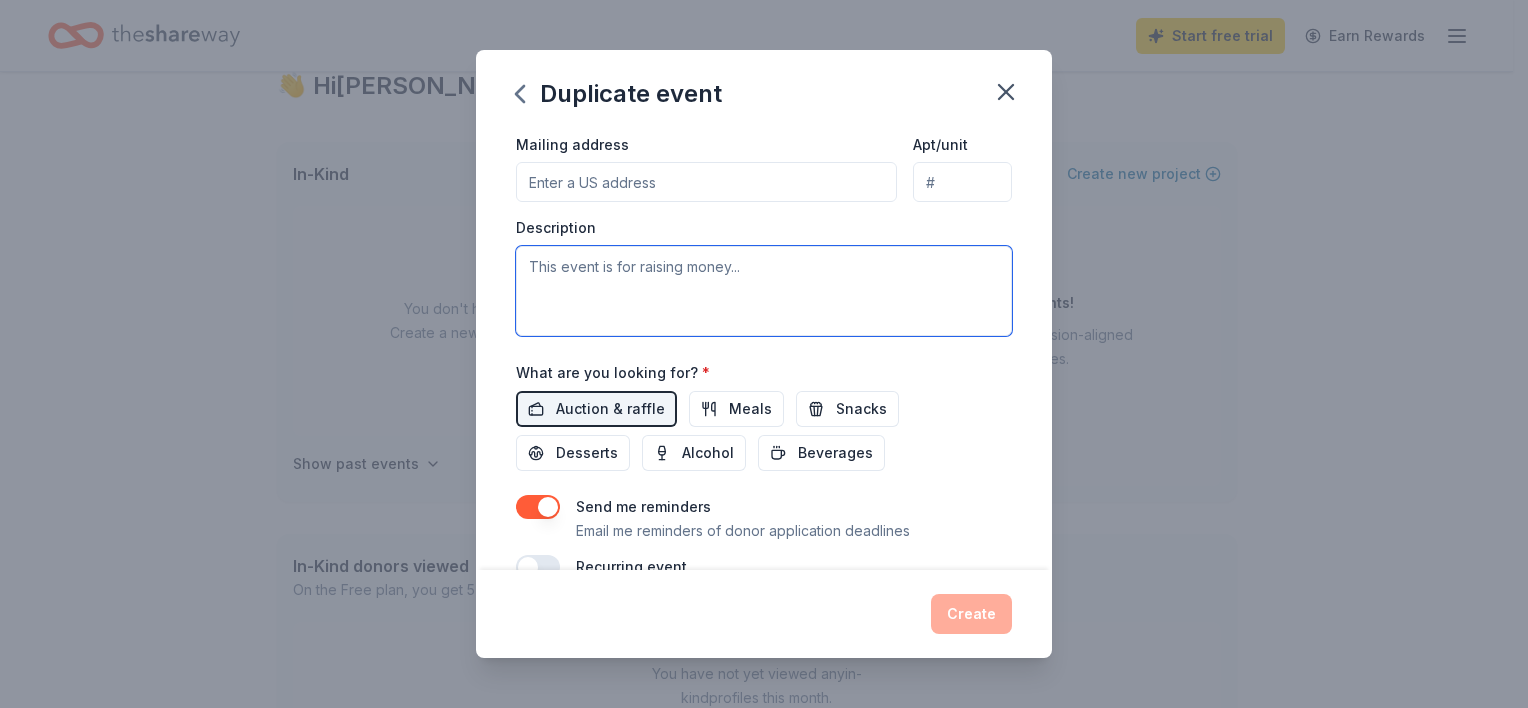 click at bounding box center (764, 291) 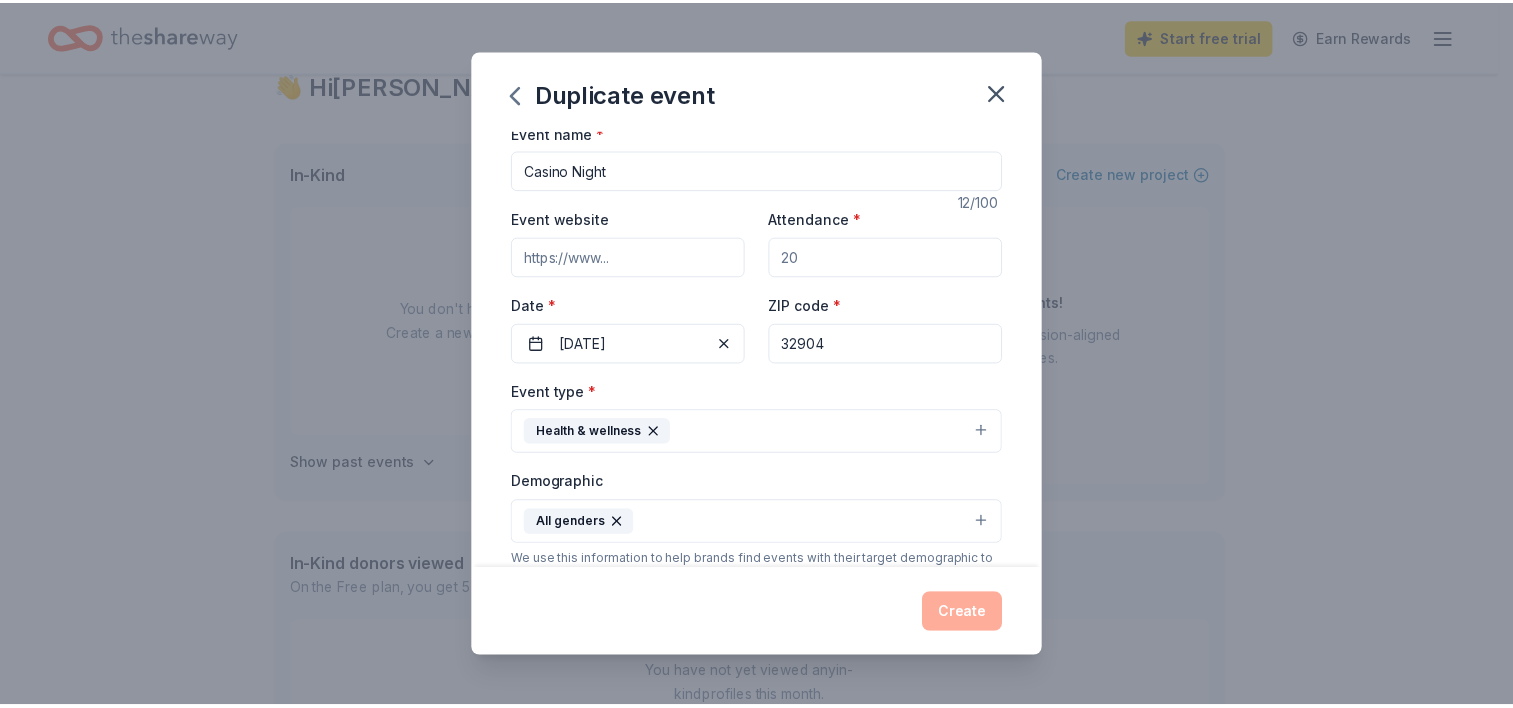 scroll, scrollTop: 0, scrollLeft: 0, axis: both 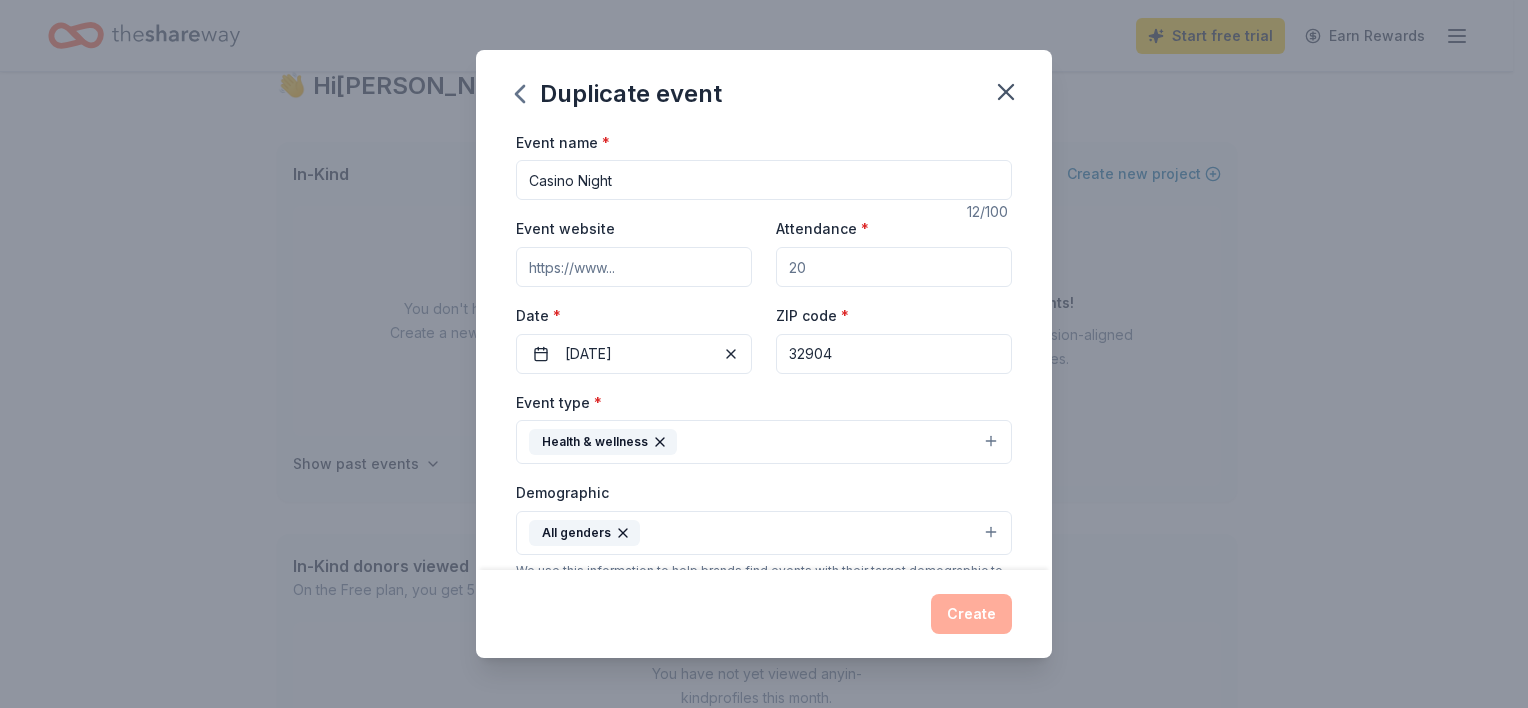 click on "Attendance *" at bounding box center (894, 267) 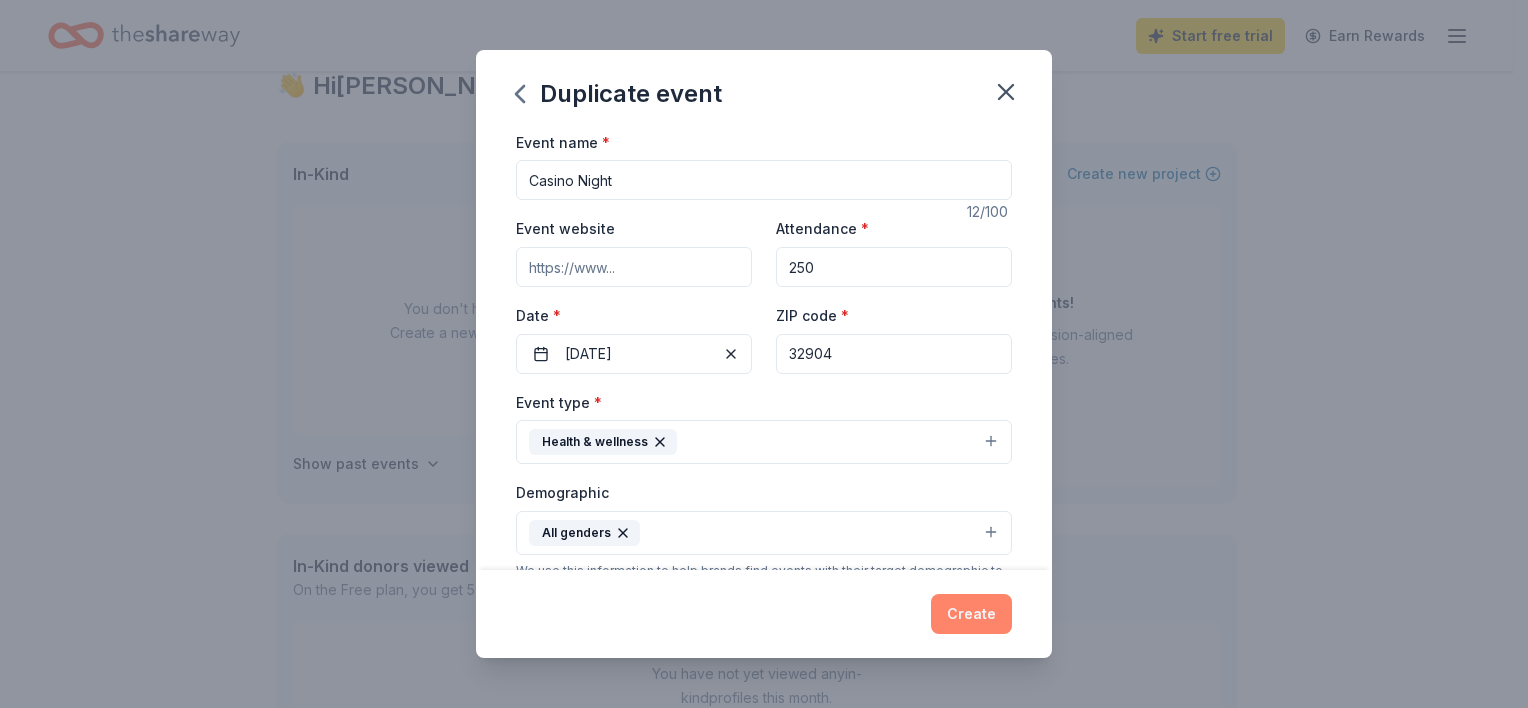 type on "250" 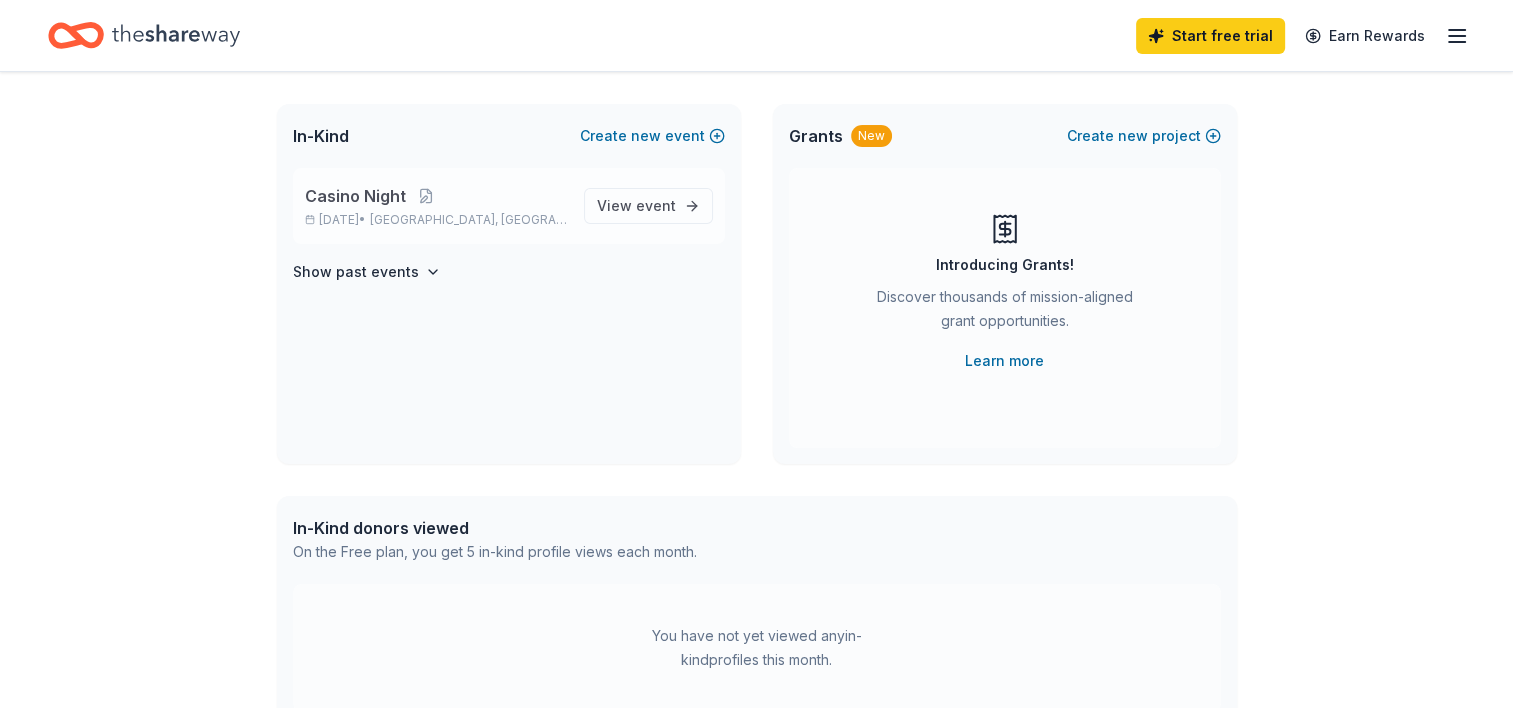 scroll, scrollTop: 106, scrollLeft: 0, axis: vertical 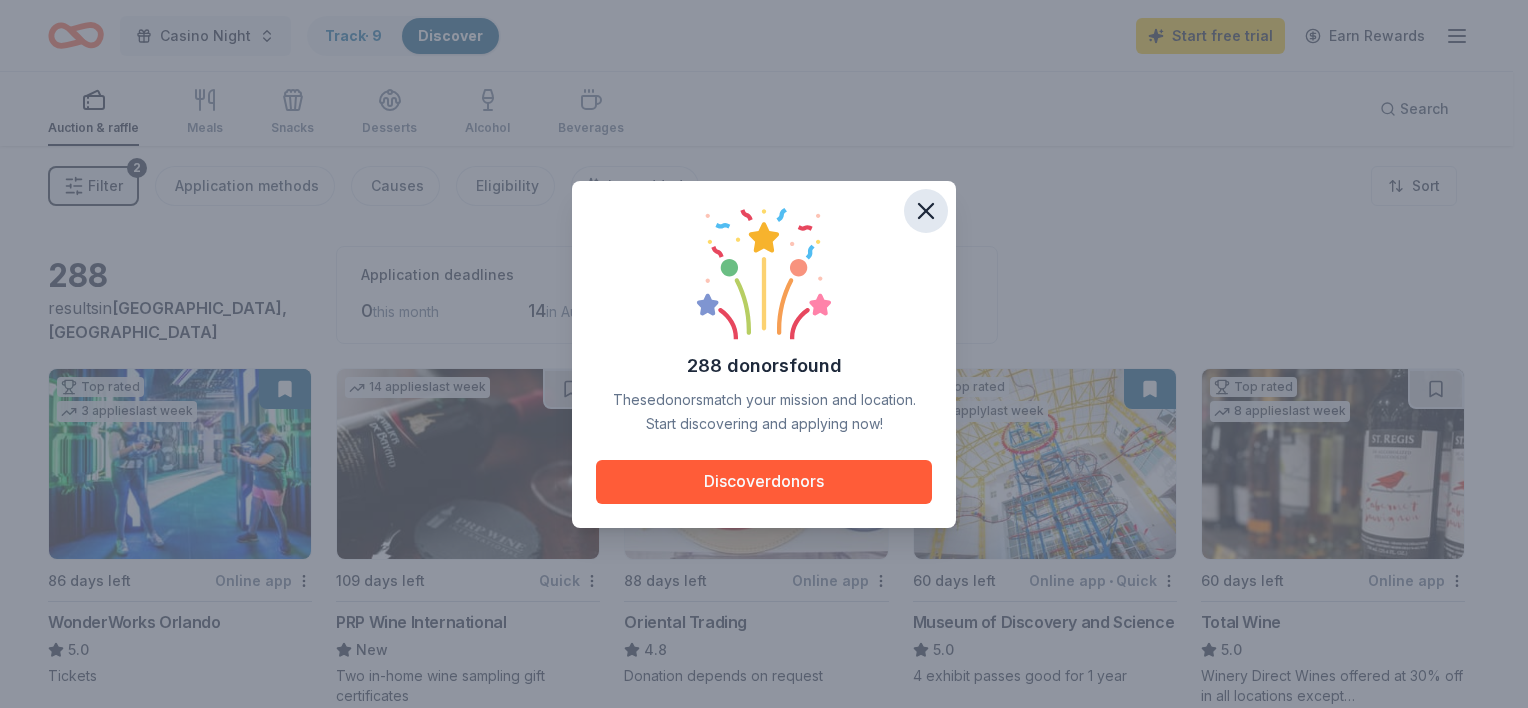 click 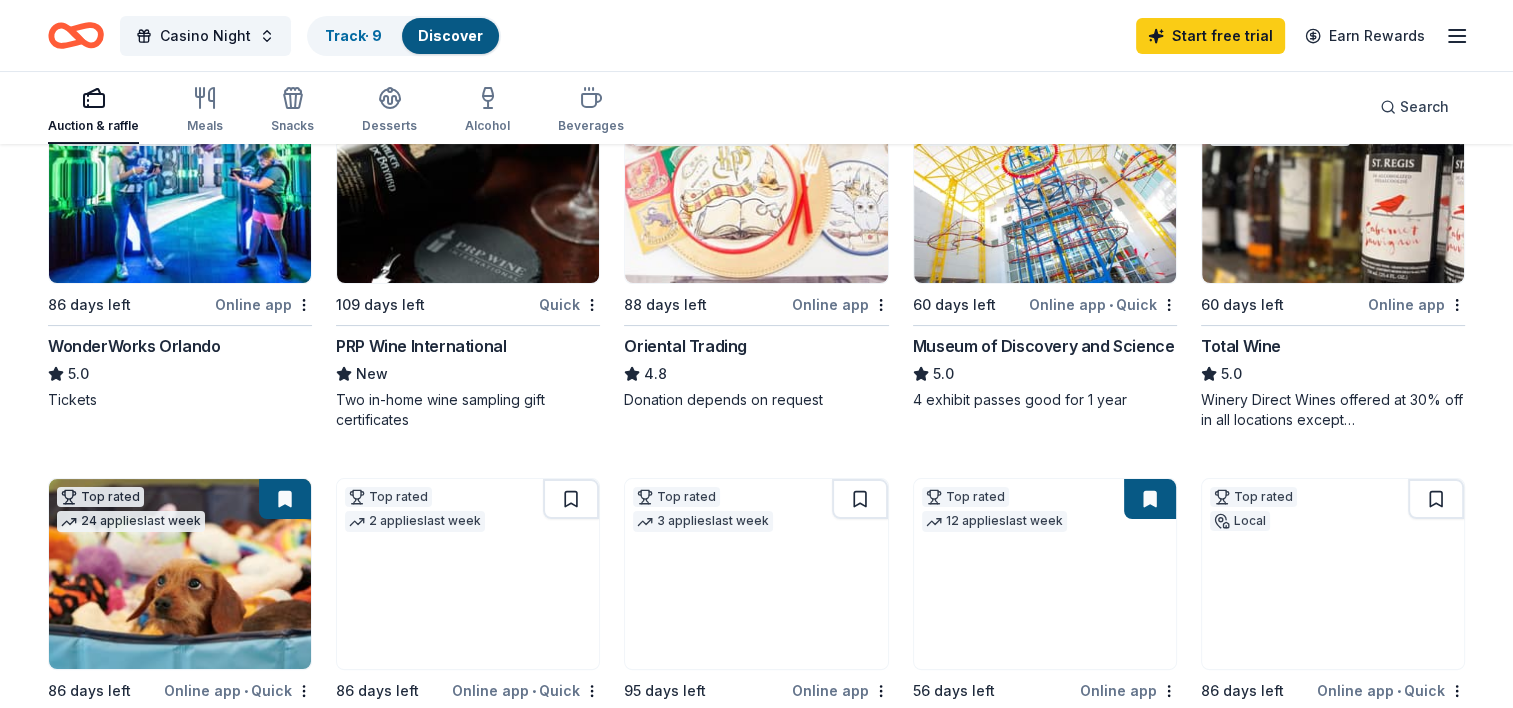 scroll, scrollTop: 276, scrollLeft: 0, axis: vertical 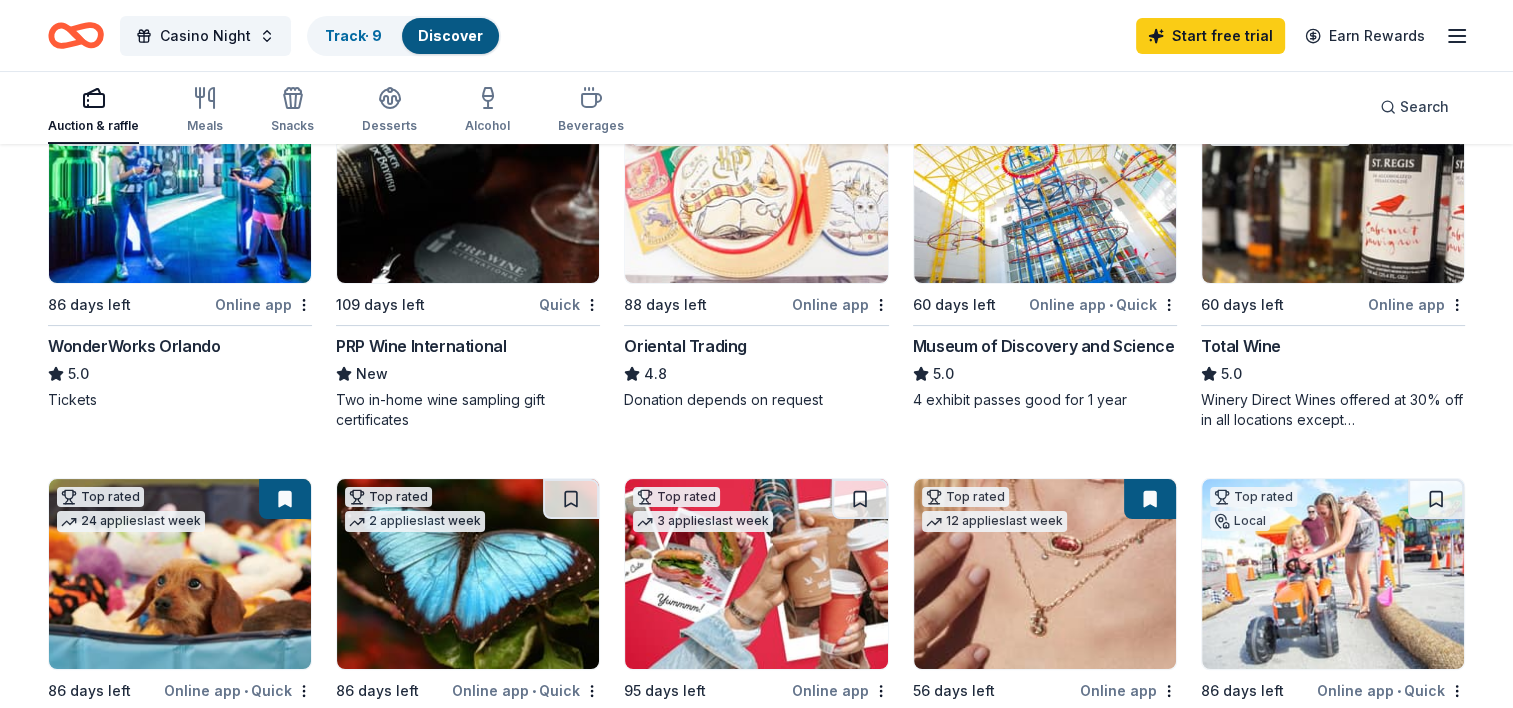 click at bounding box center [756, 188] 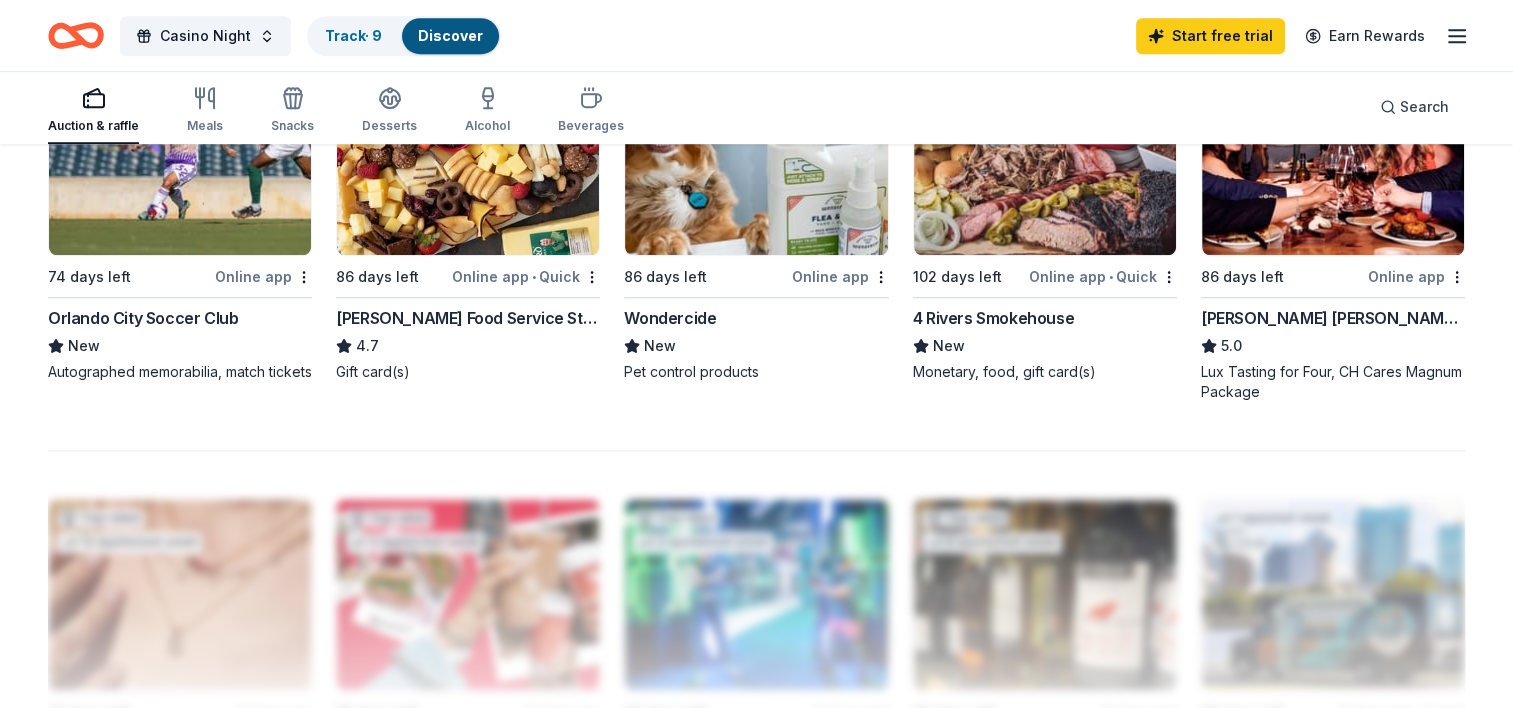 scroll, scrollTop: 1460, scrollLeft: 0, axis: vertical 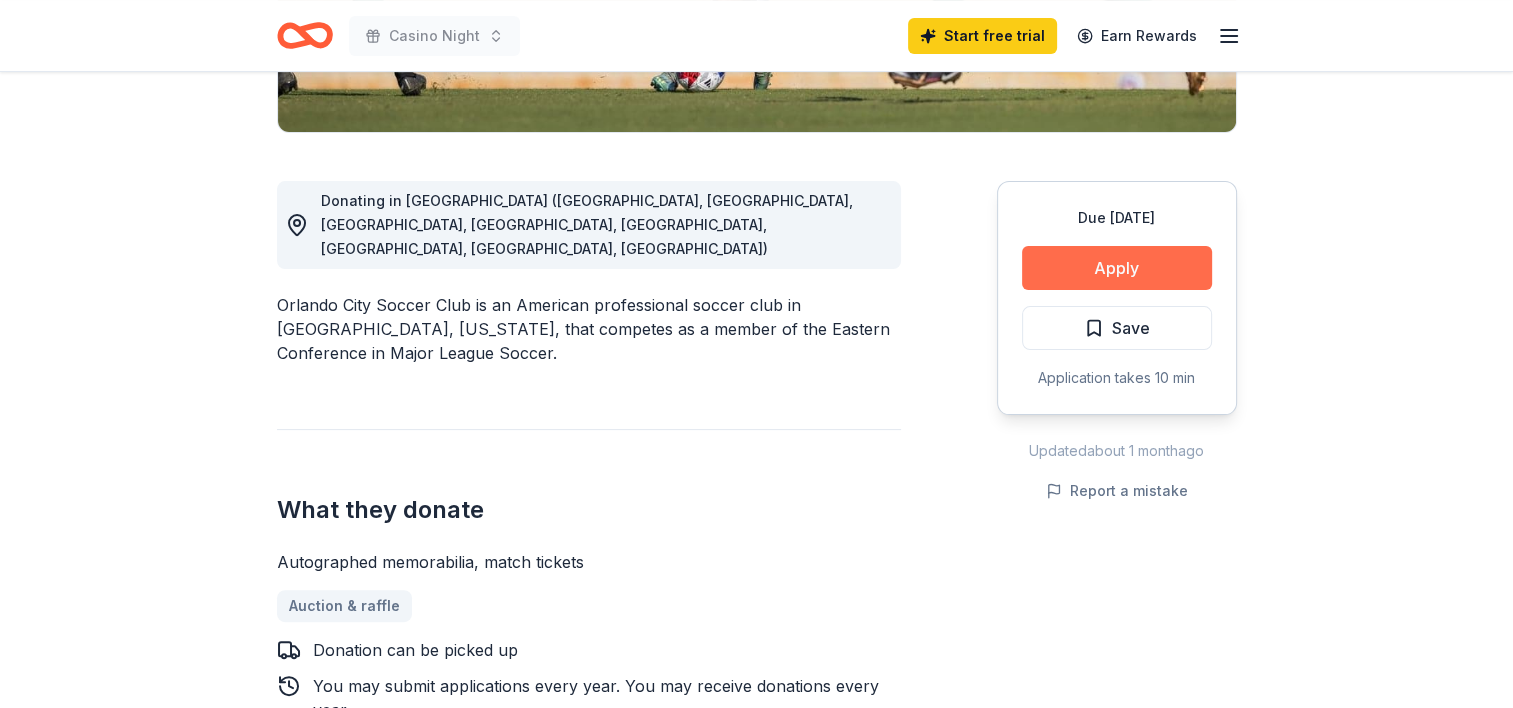 click on "Apply" at bounding box center [1117, 268] 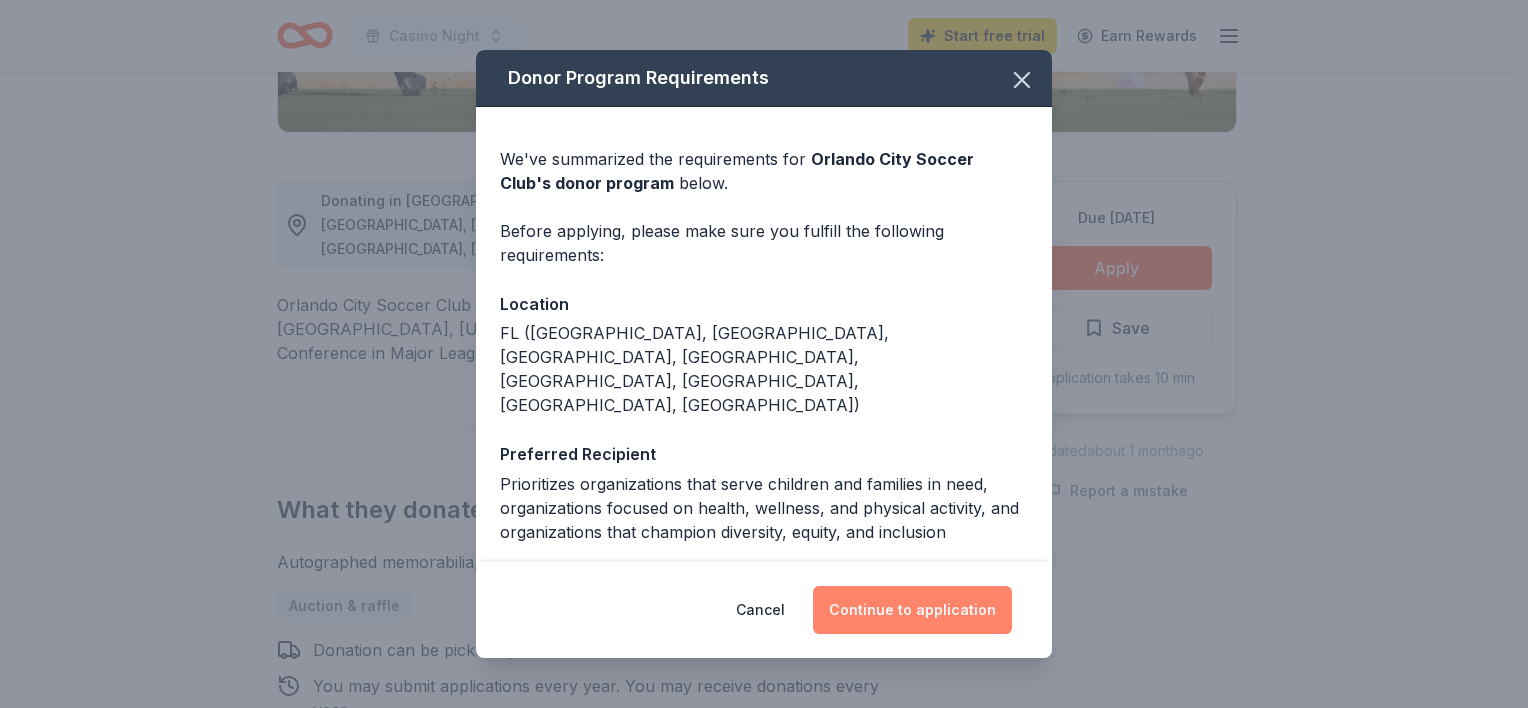 click on "Continue to application" at bounding box center [912, 610] 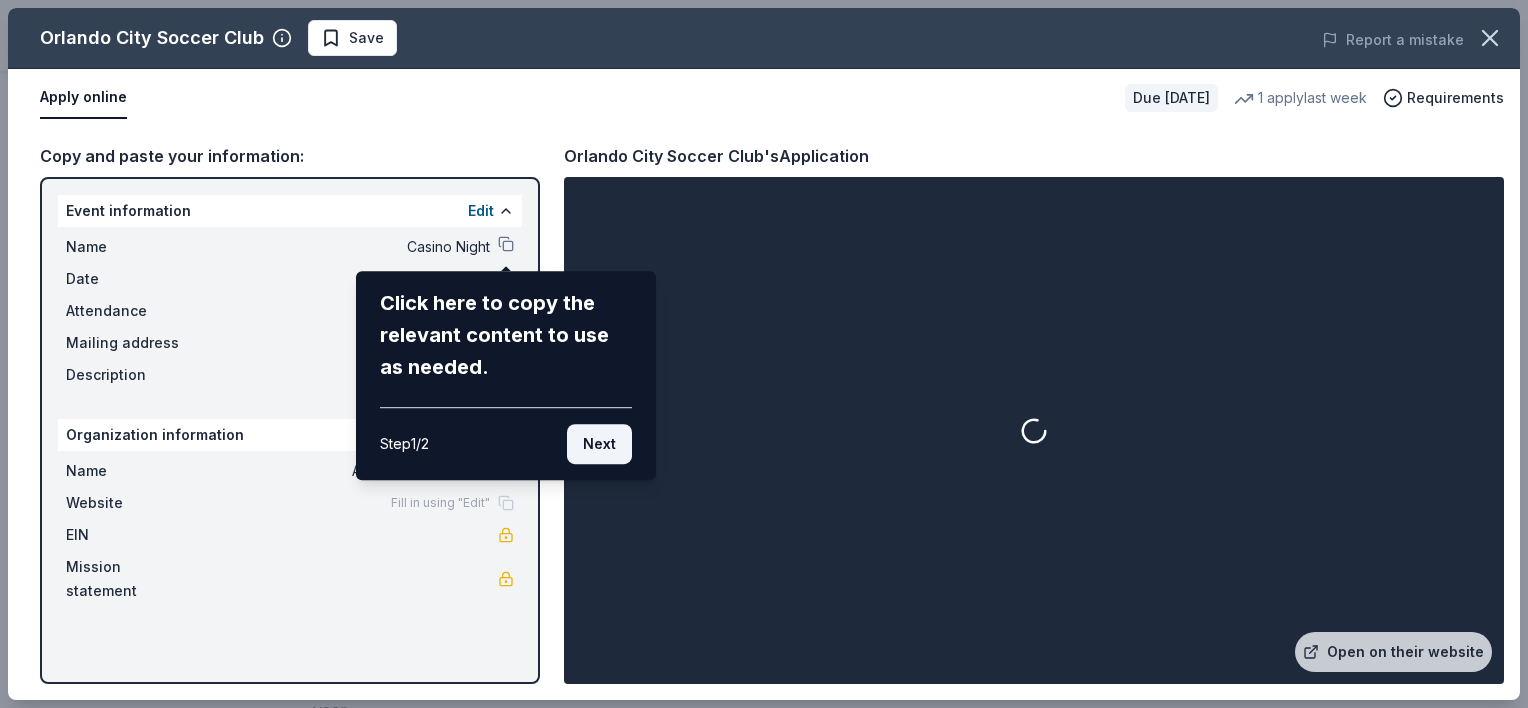 click on "Next" at bounding box center [599, 444] 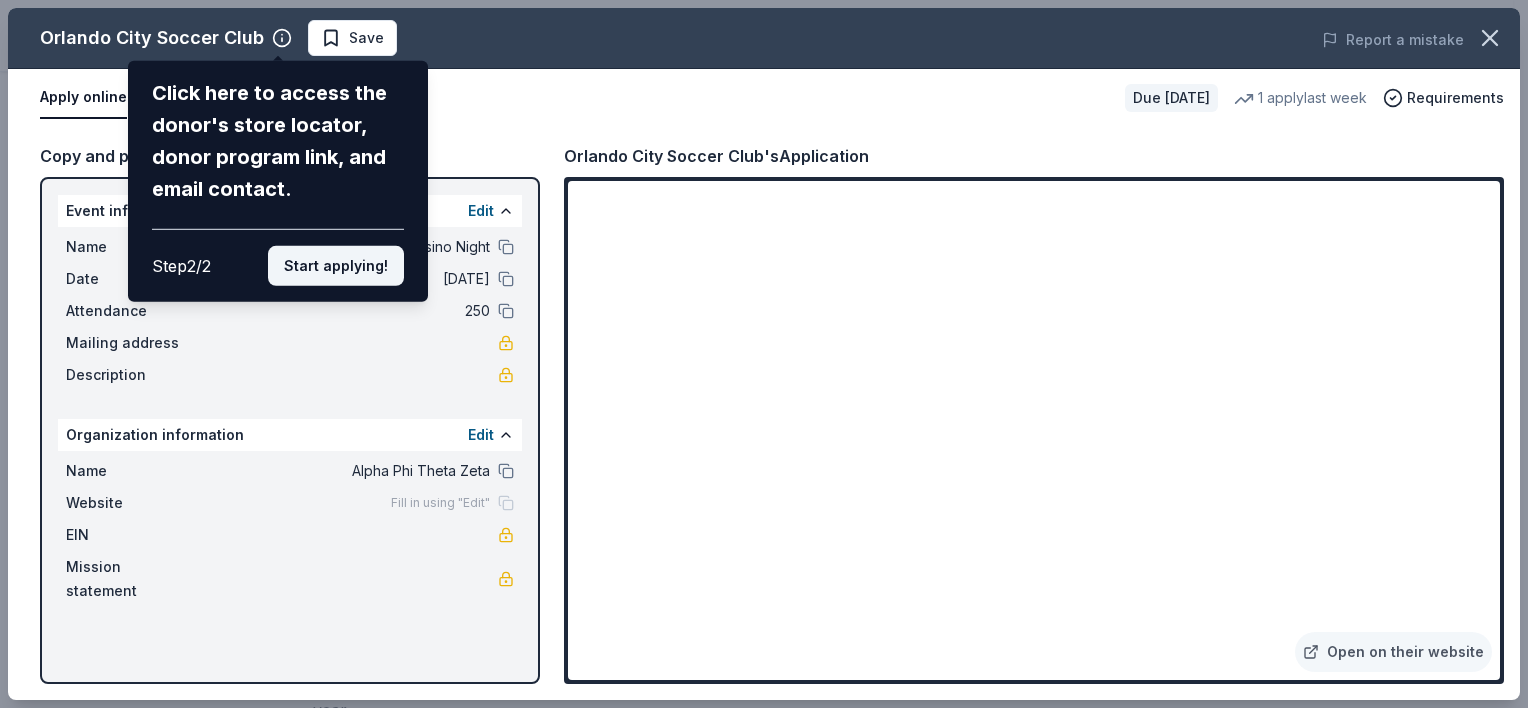 click on "Start applying!" at bounding box center (336, 266) 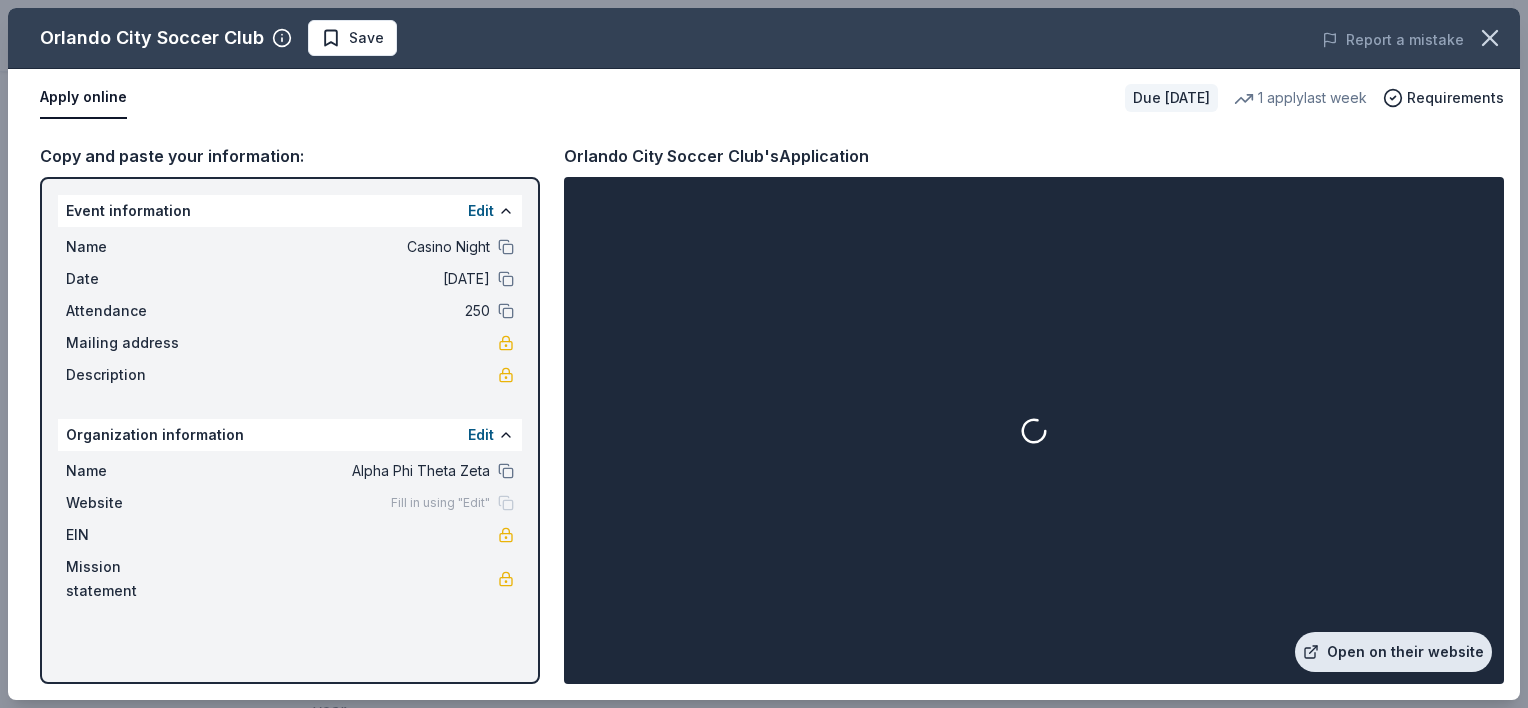 click on "Open on their website" at bounding box center [1393, 652] 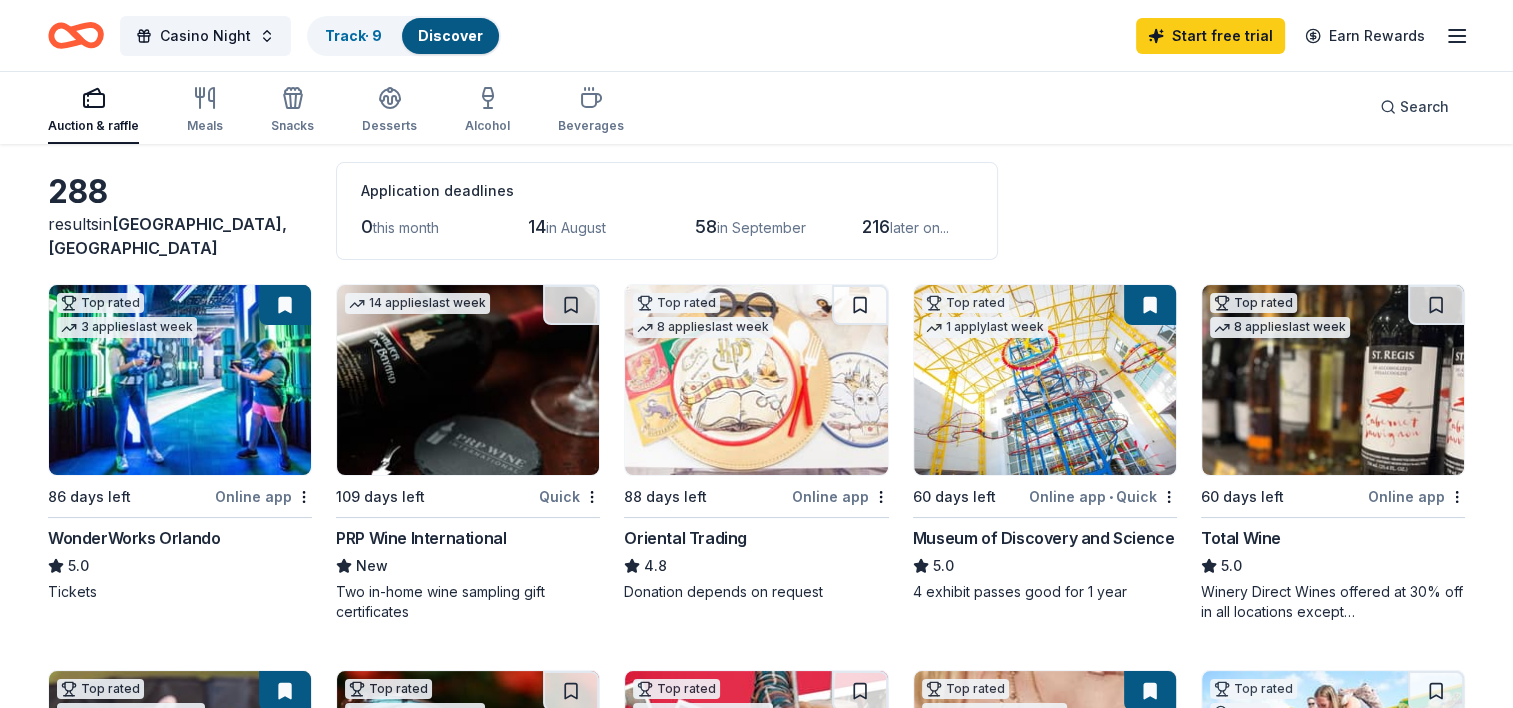 scroll, scrollTop: 0, scrollLeft: 0, axis: both 